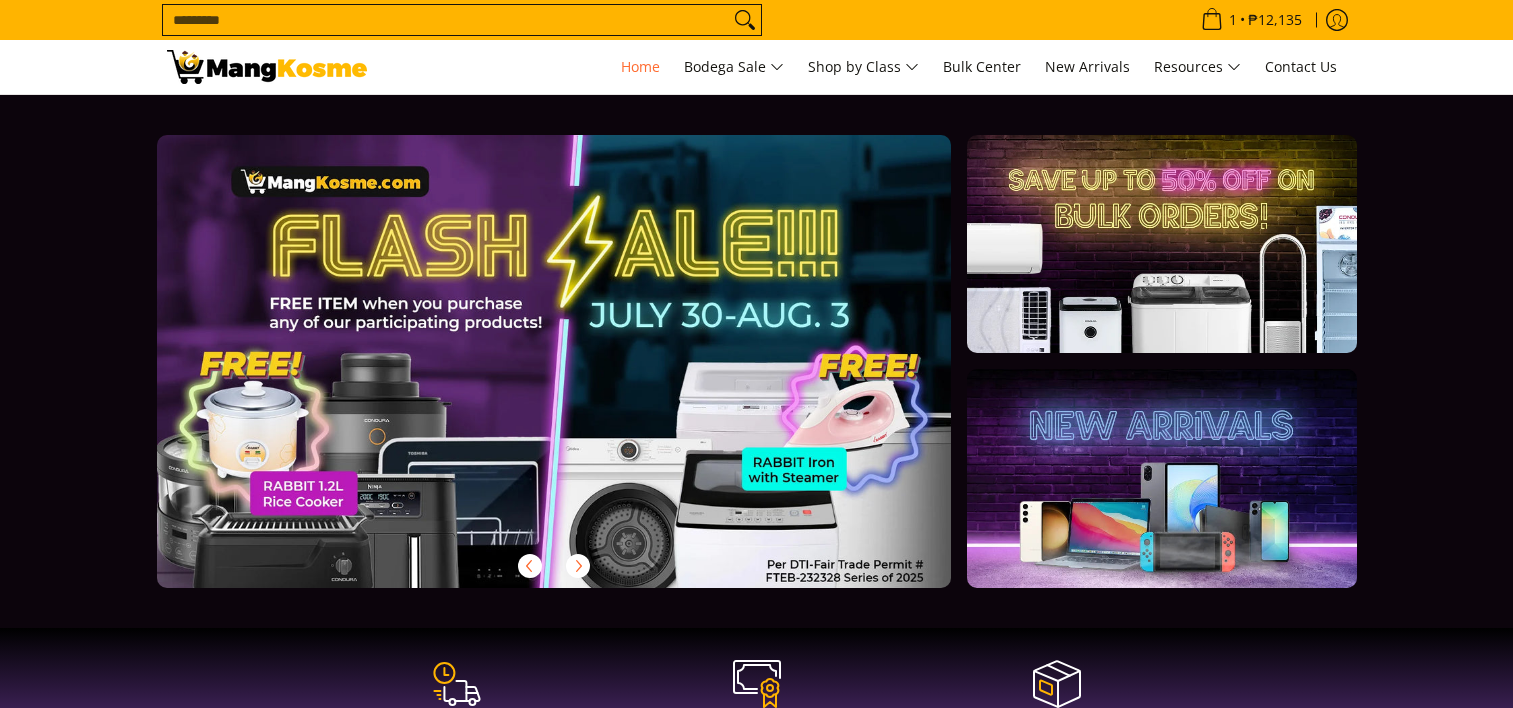 scroll, scrollTop: 0, scrollLeft: 0, axis: both 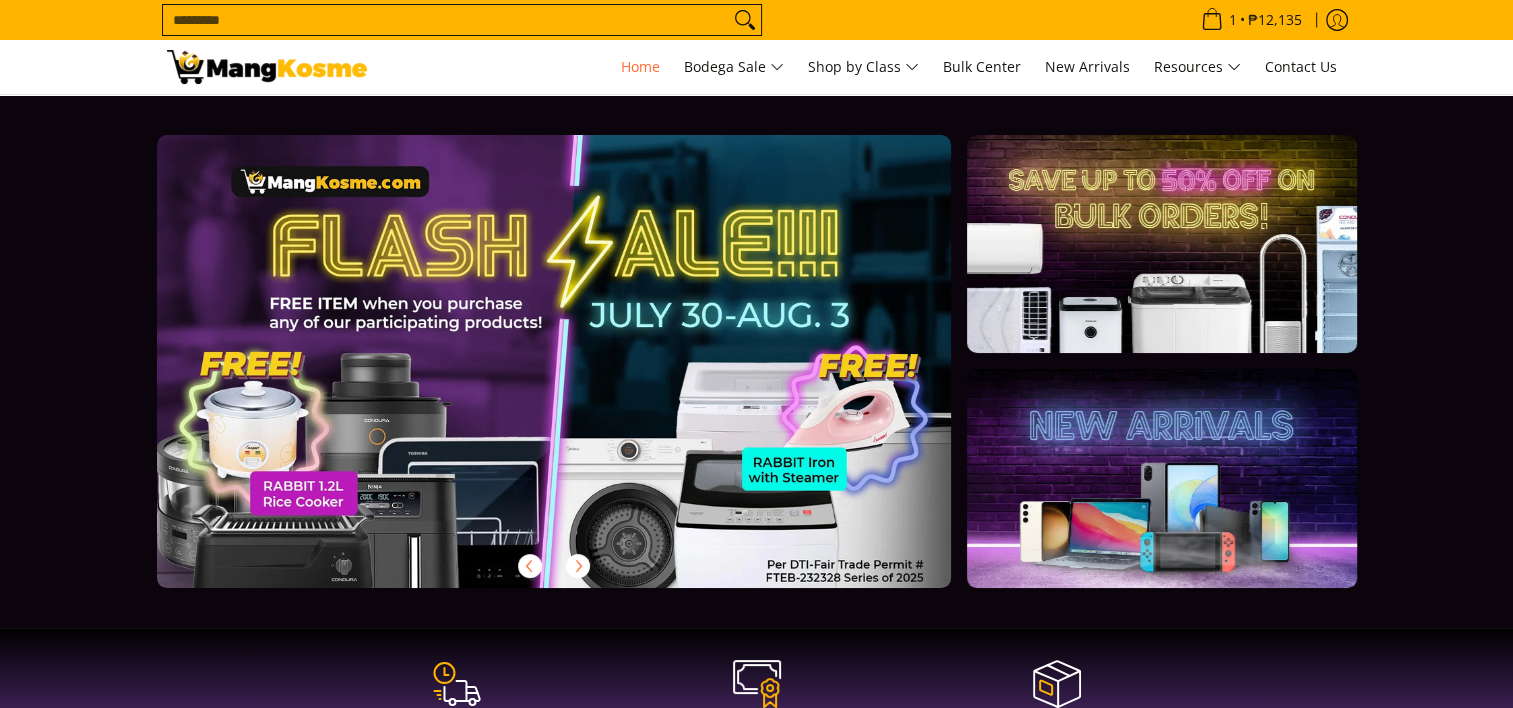 click at bounding box center [1161, 478] 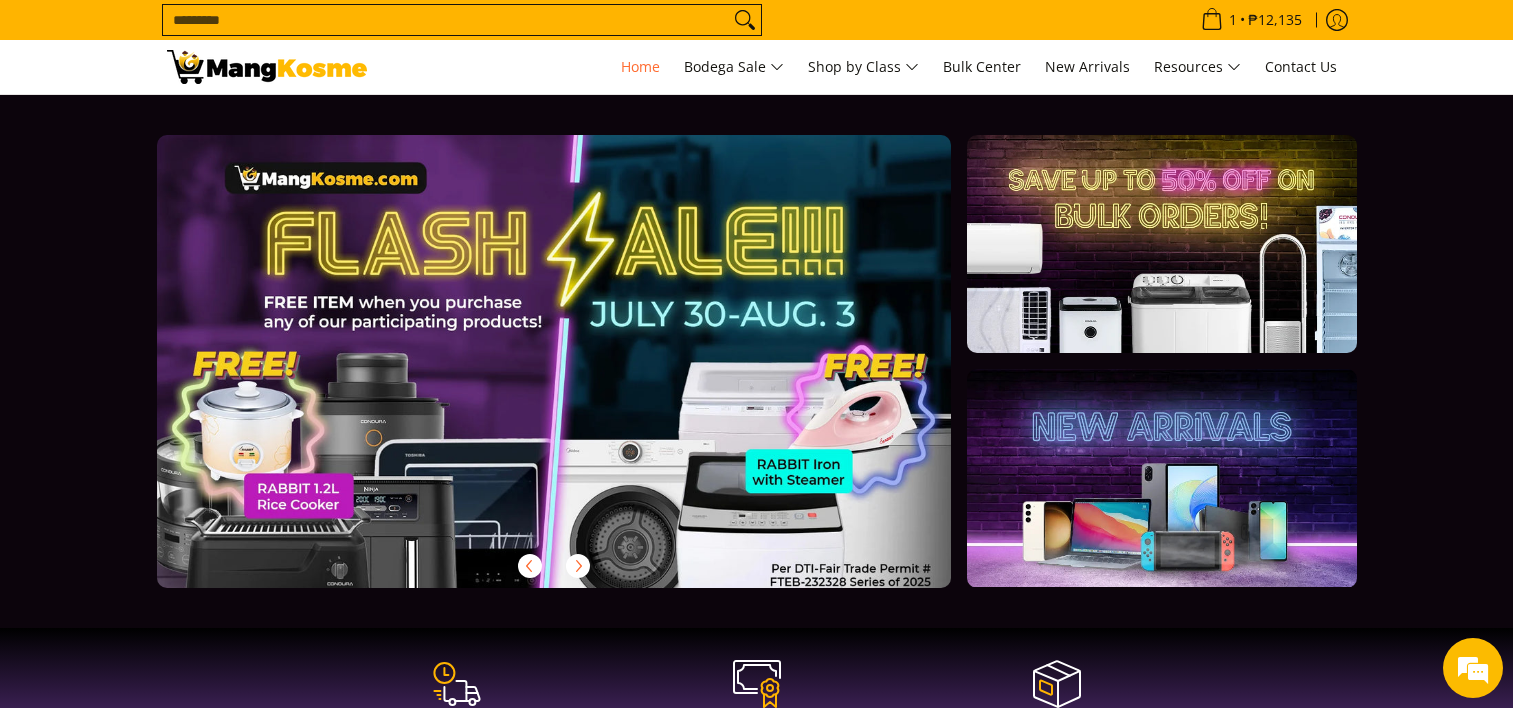 scroll, scrollTop: 0, scrollLeft: 0, axis: both 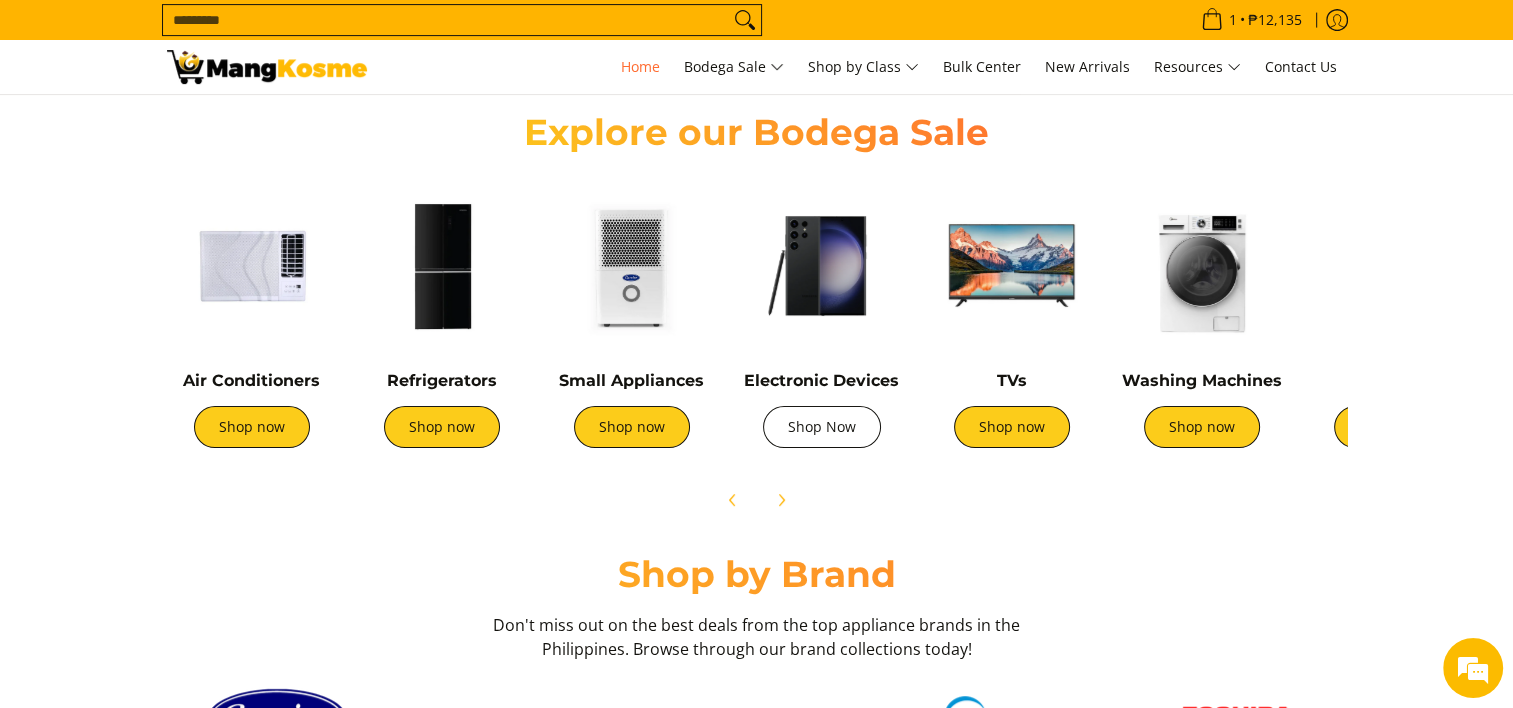 click on "Shop Now" at bounding box center (822, 427) 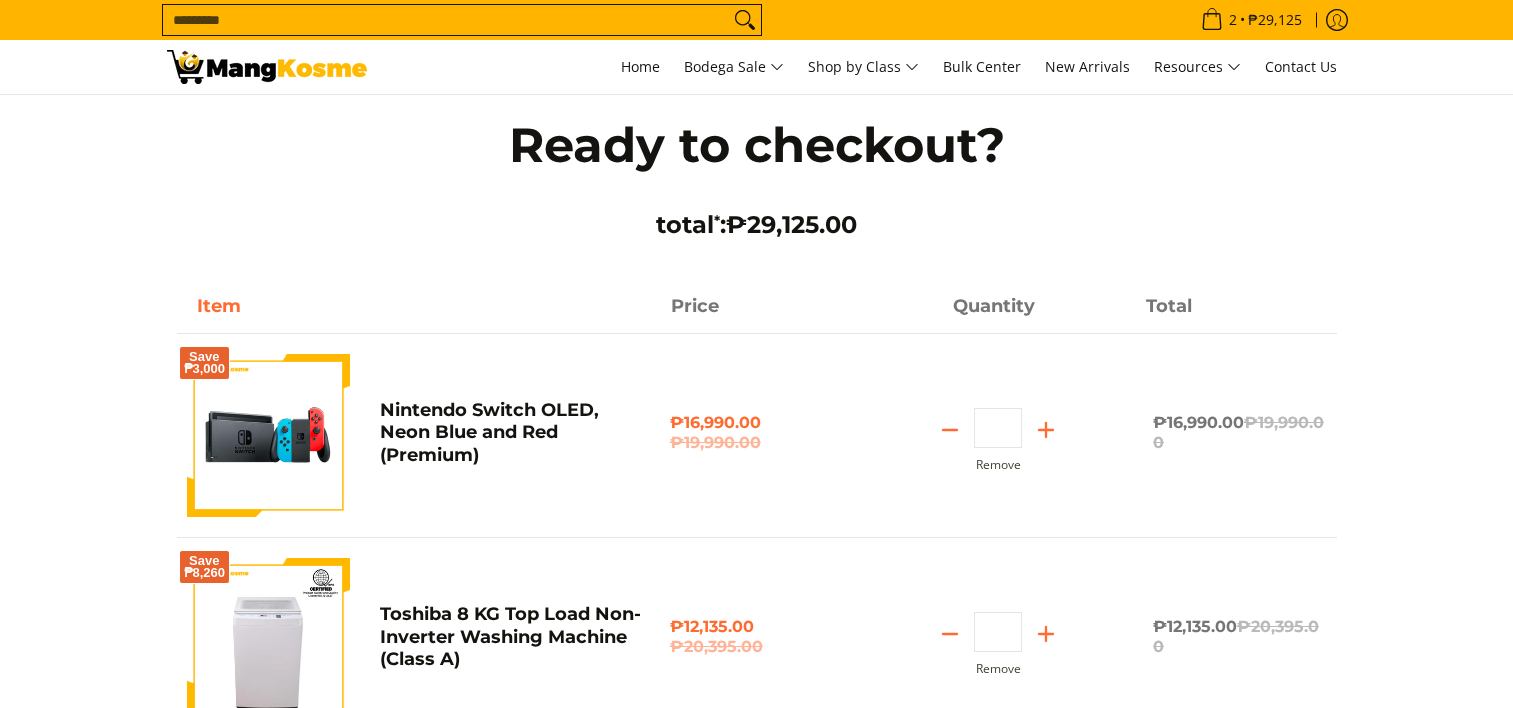 scroll, scrollTop: 0, scrollLeft: 0, axis: both 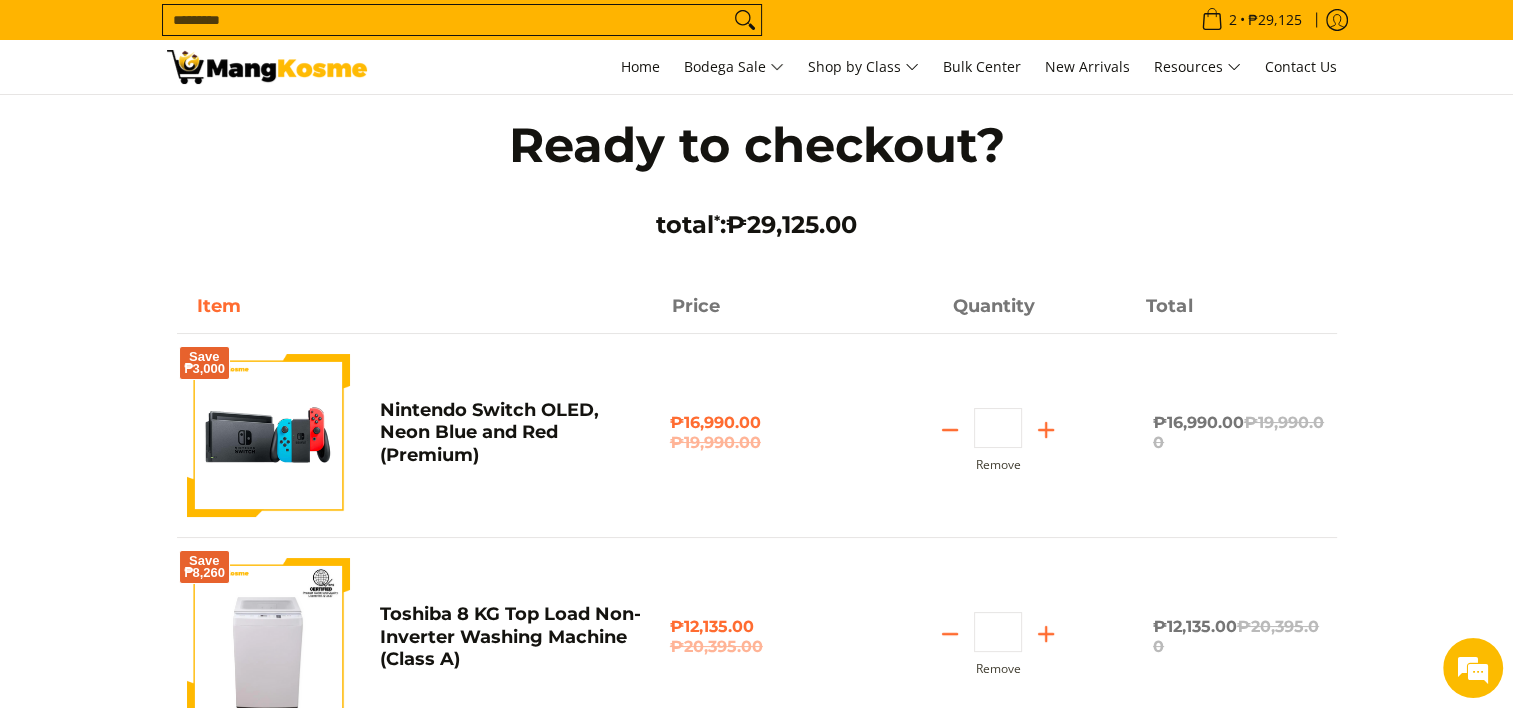 click on "Search..." at bounding box center [446, 20] 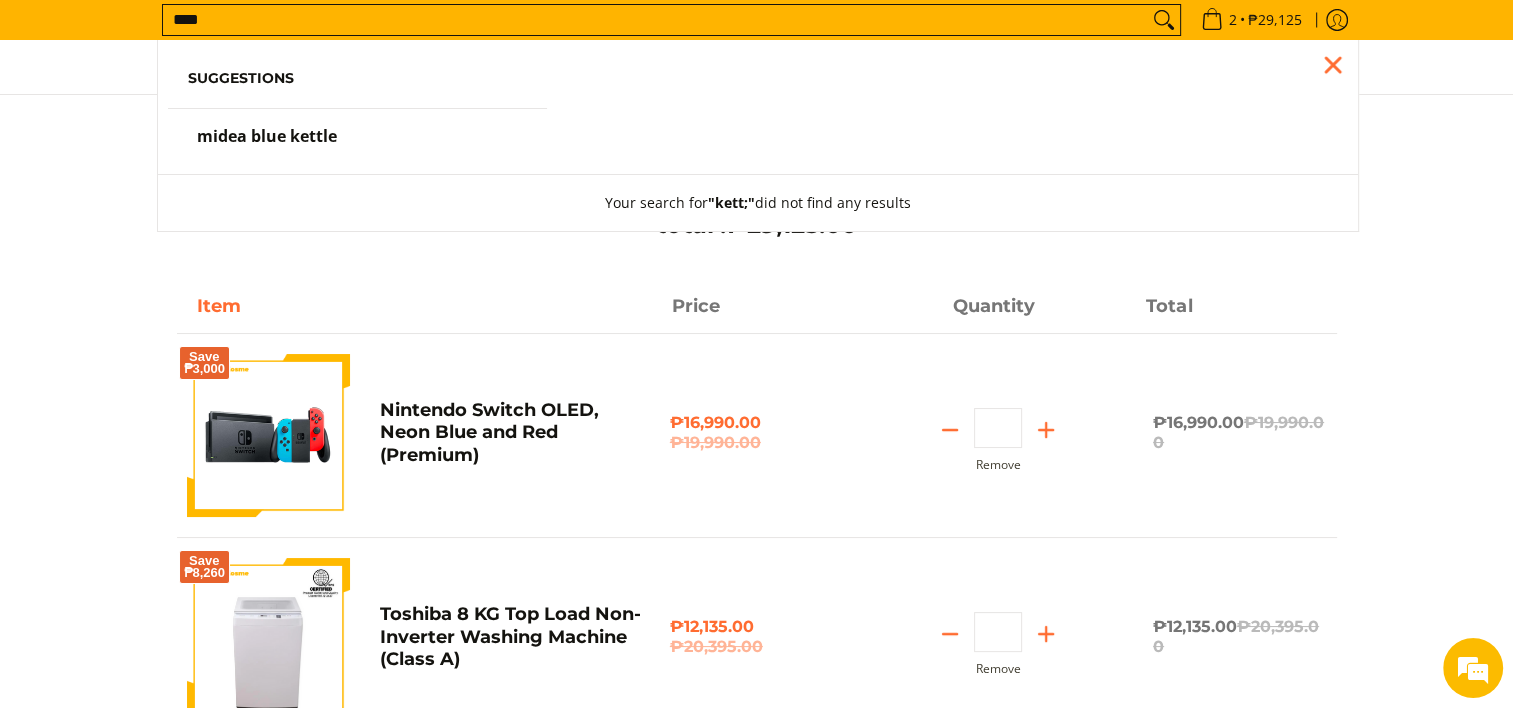 scroll, scrollTop: 0, scrollLeft: 0, axis: both 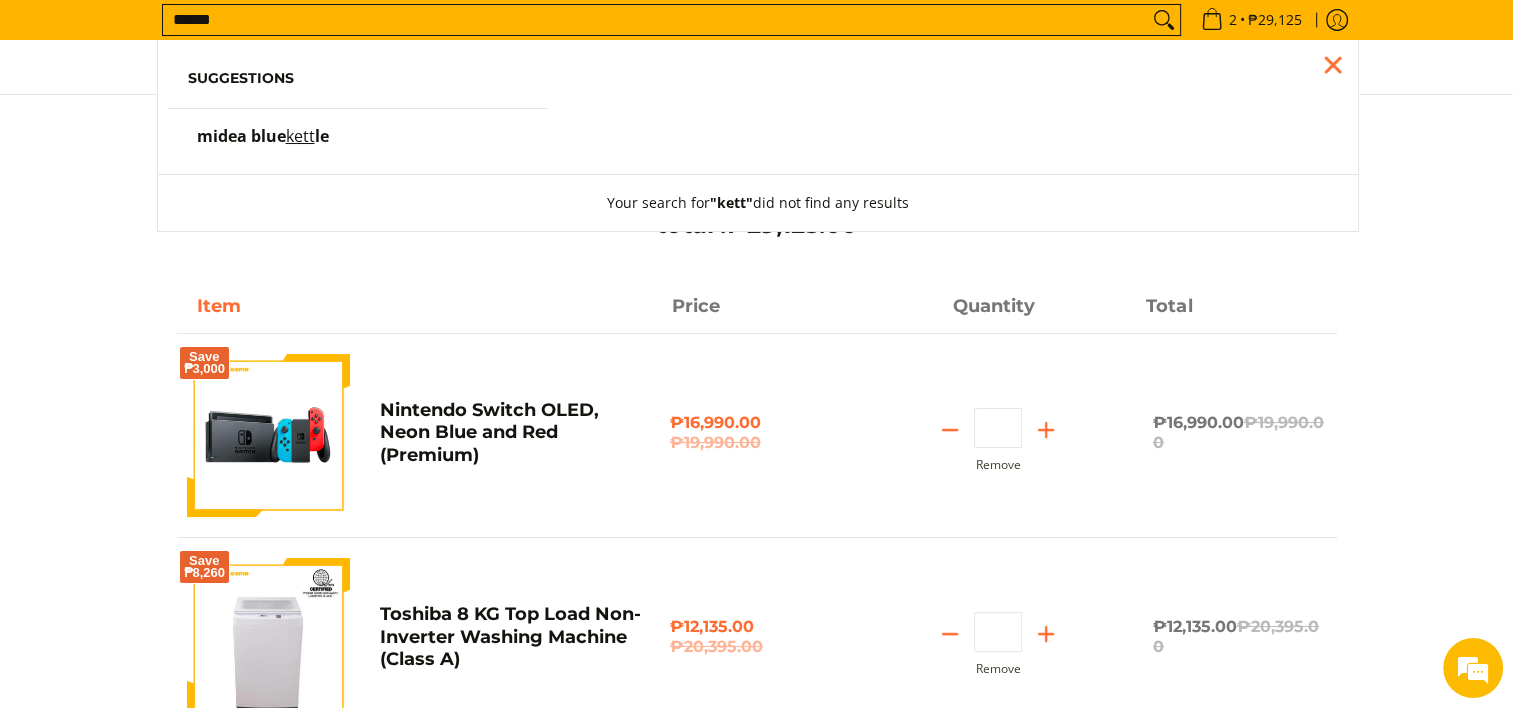 type on "******" 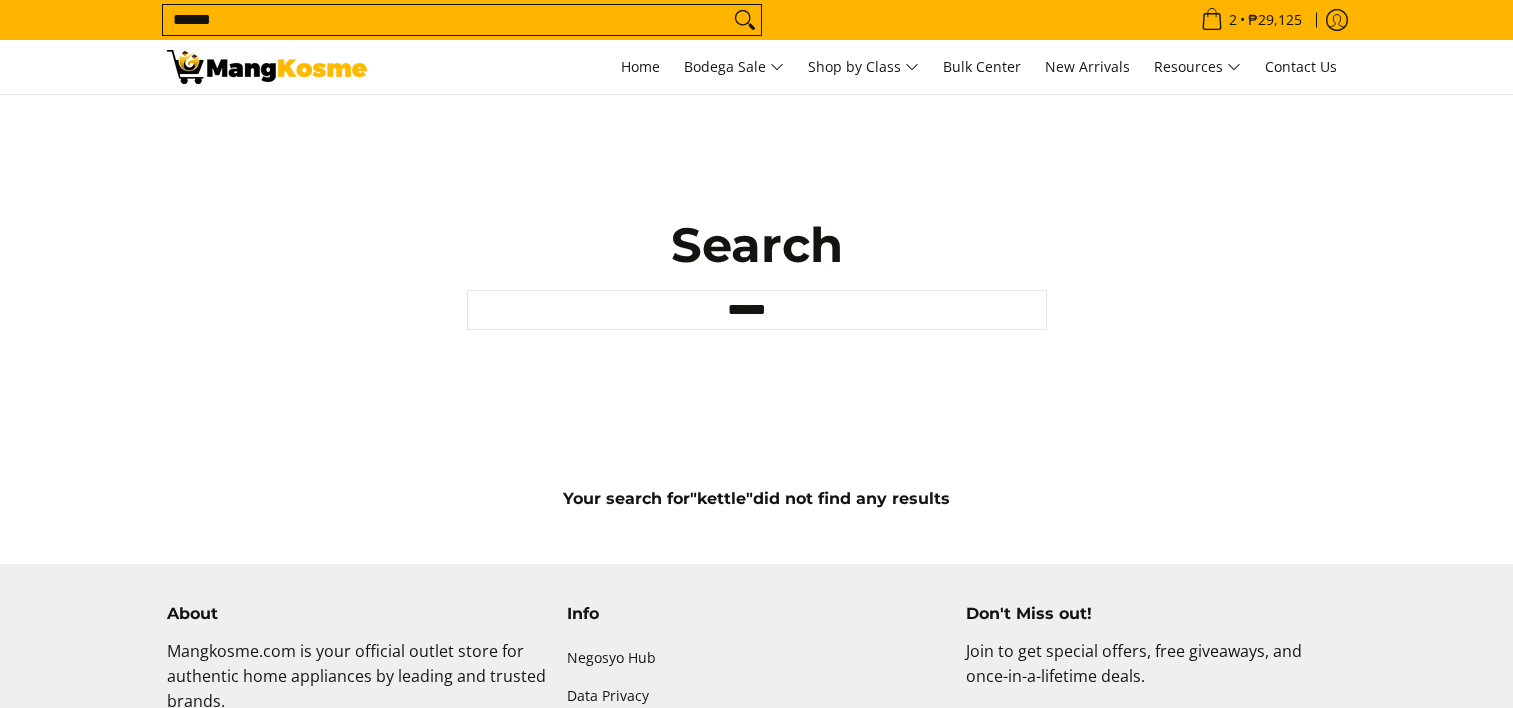 scroll, scrollTop: 0, scrollLeft: 0, axis: both 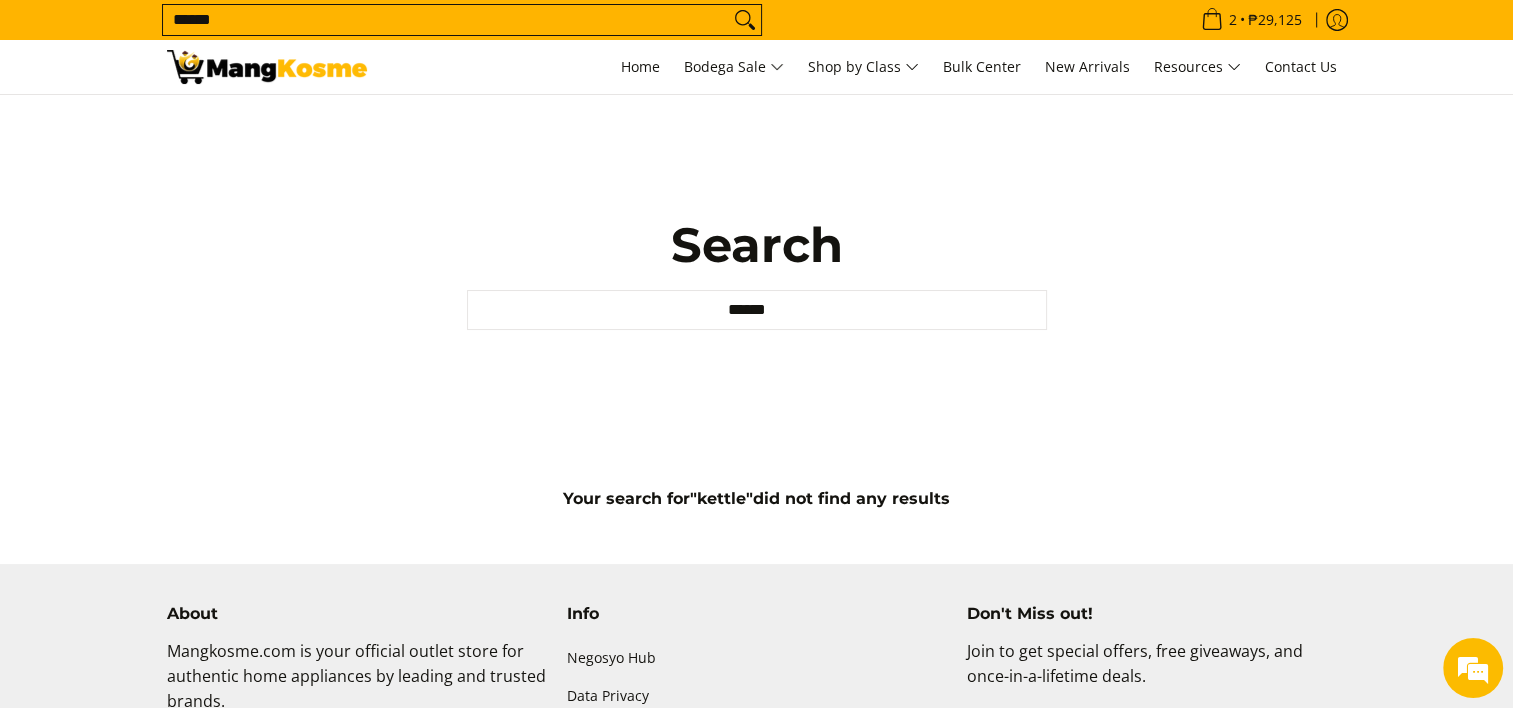 click on "******" at bounding box center [446, 20] 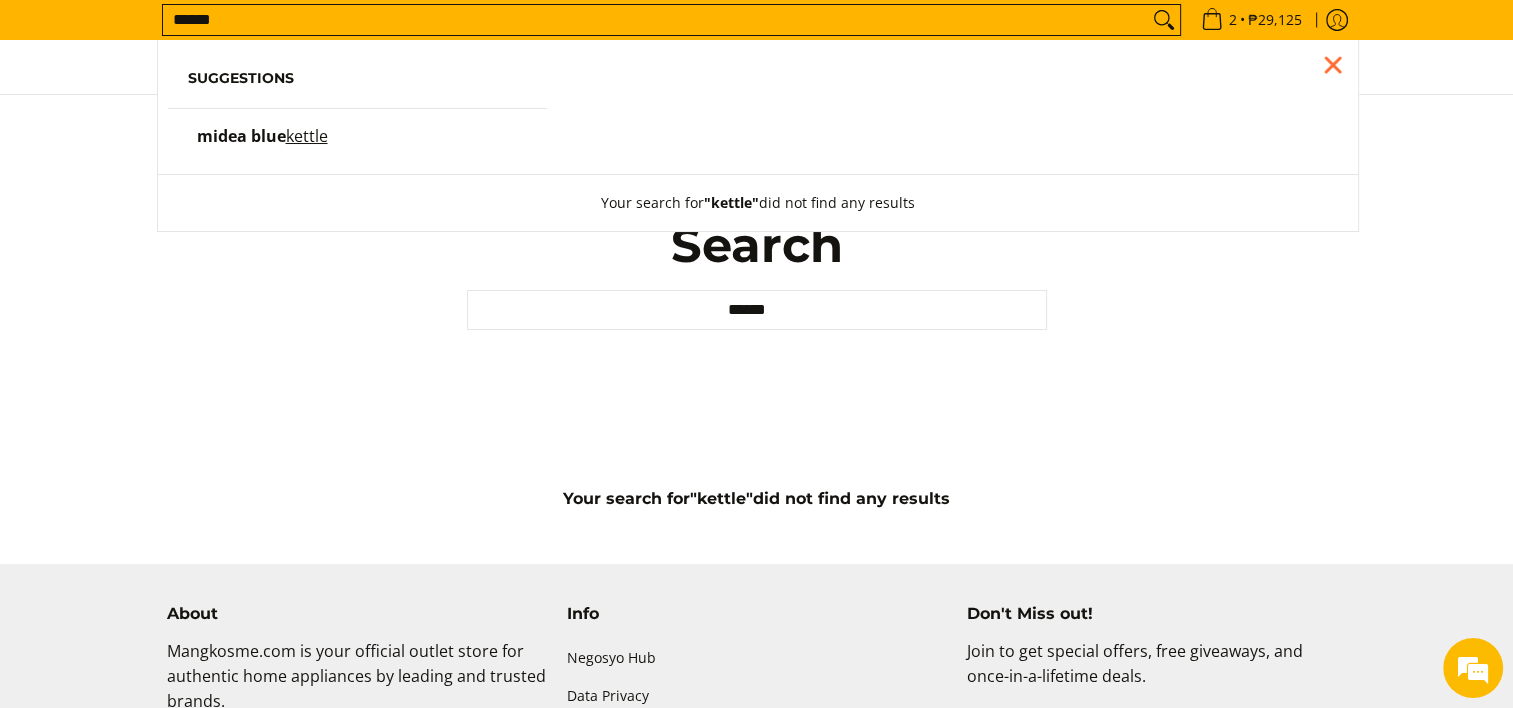 scroll, scrollTop: 0, scrollLeft: 0, axis: both 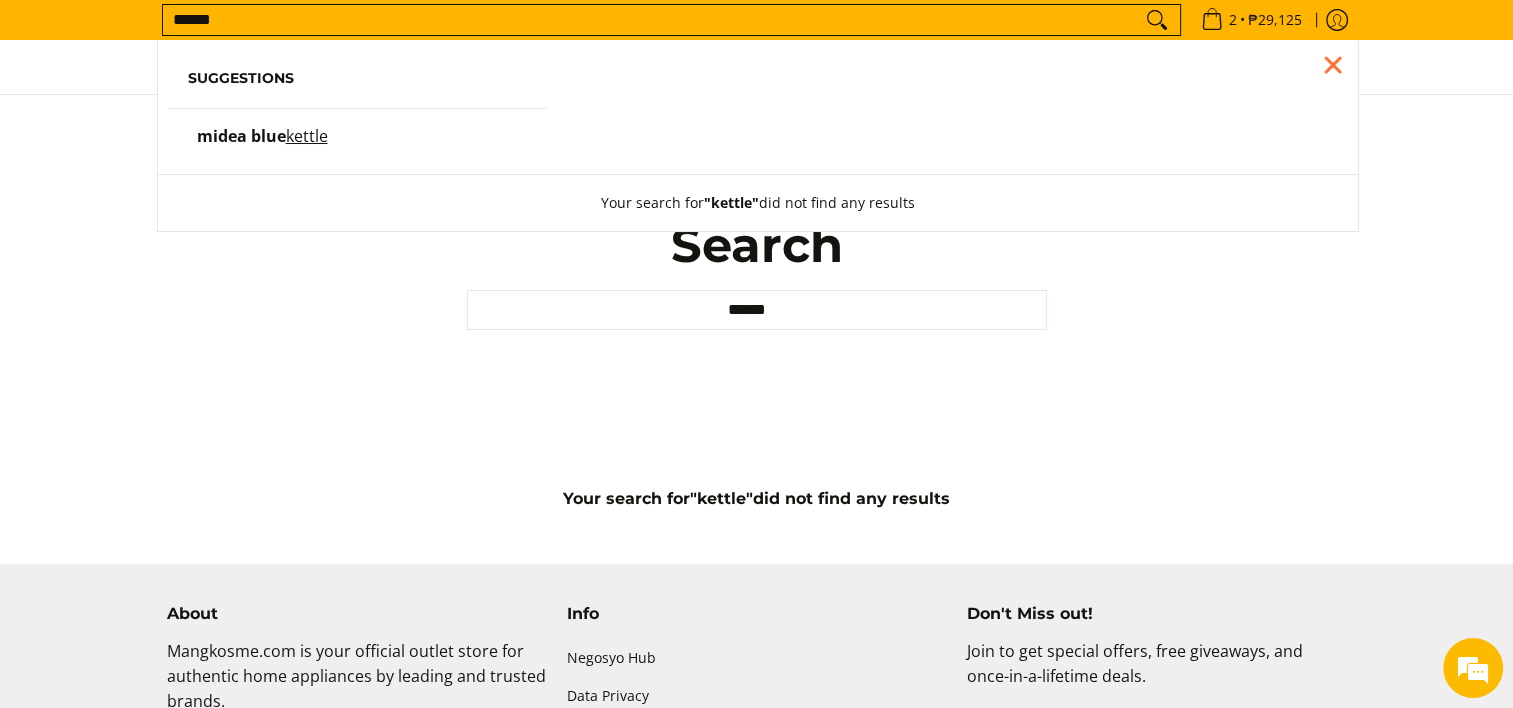 drag, startPoint x: 208, startPoint y: 20, endPoint x: 170, endPoint y: 25, distance: 38.327538 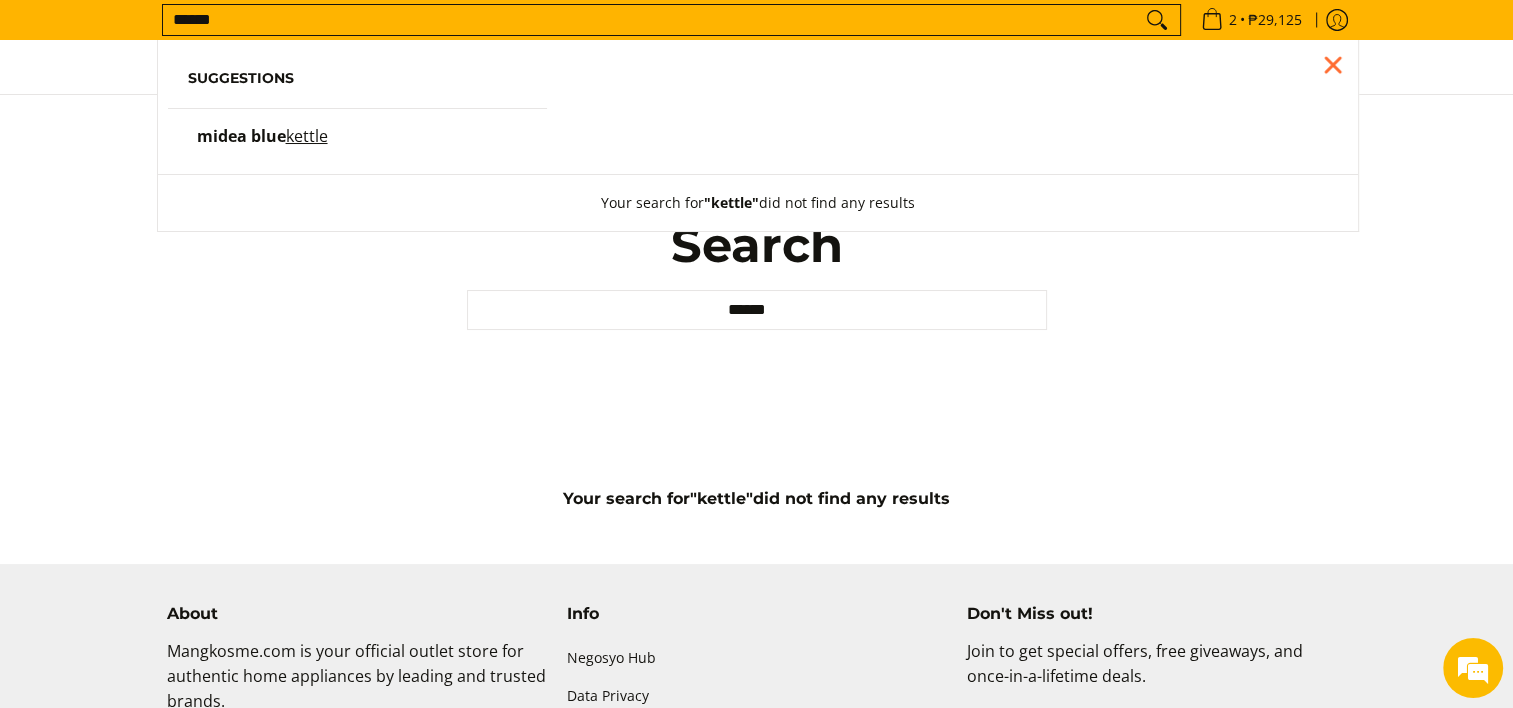scroll, scrollTop: 0, scrollLeft: 0, axis: both 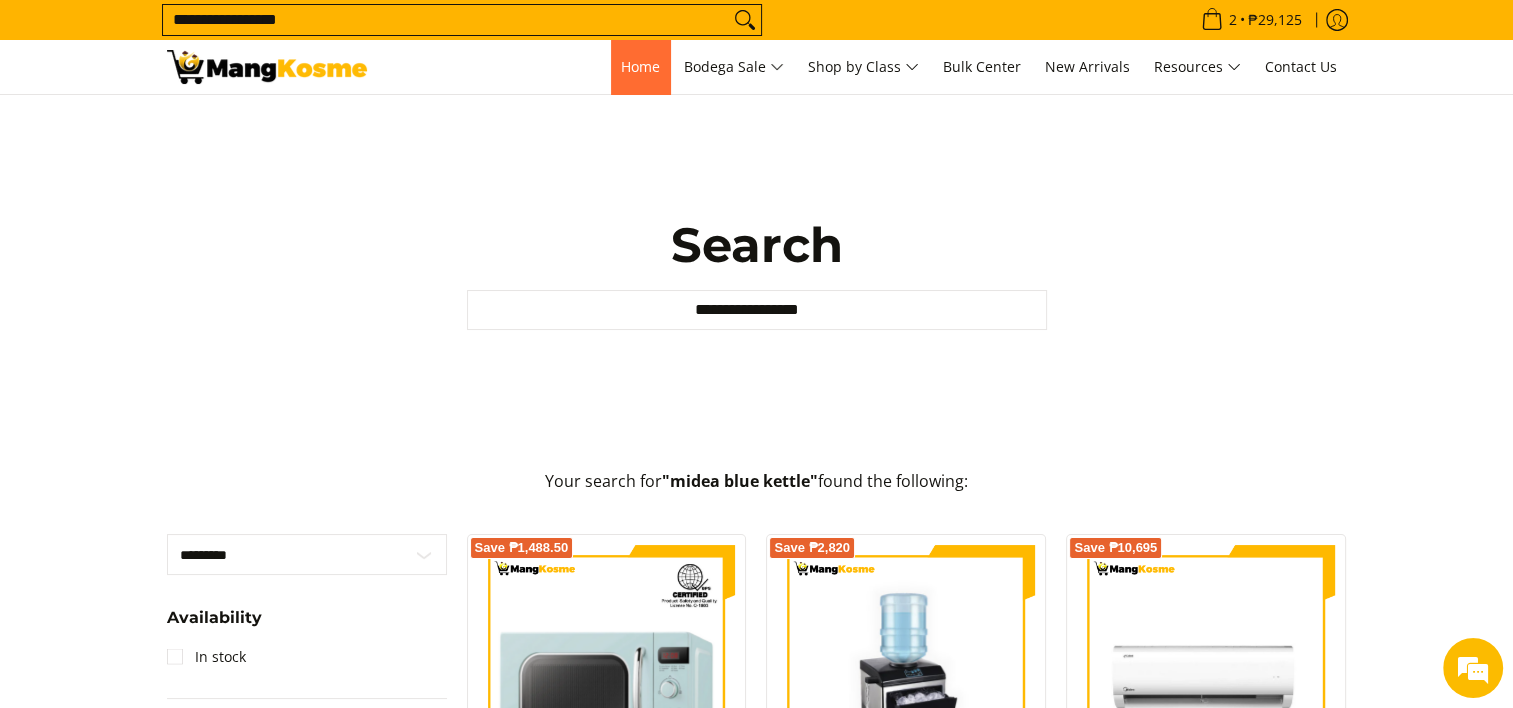 click on "Home" at bounding box center (640, 67) 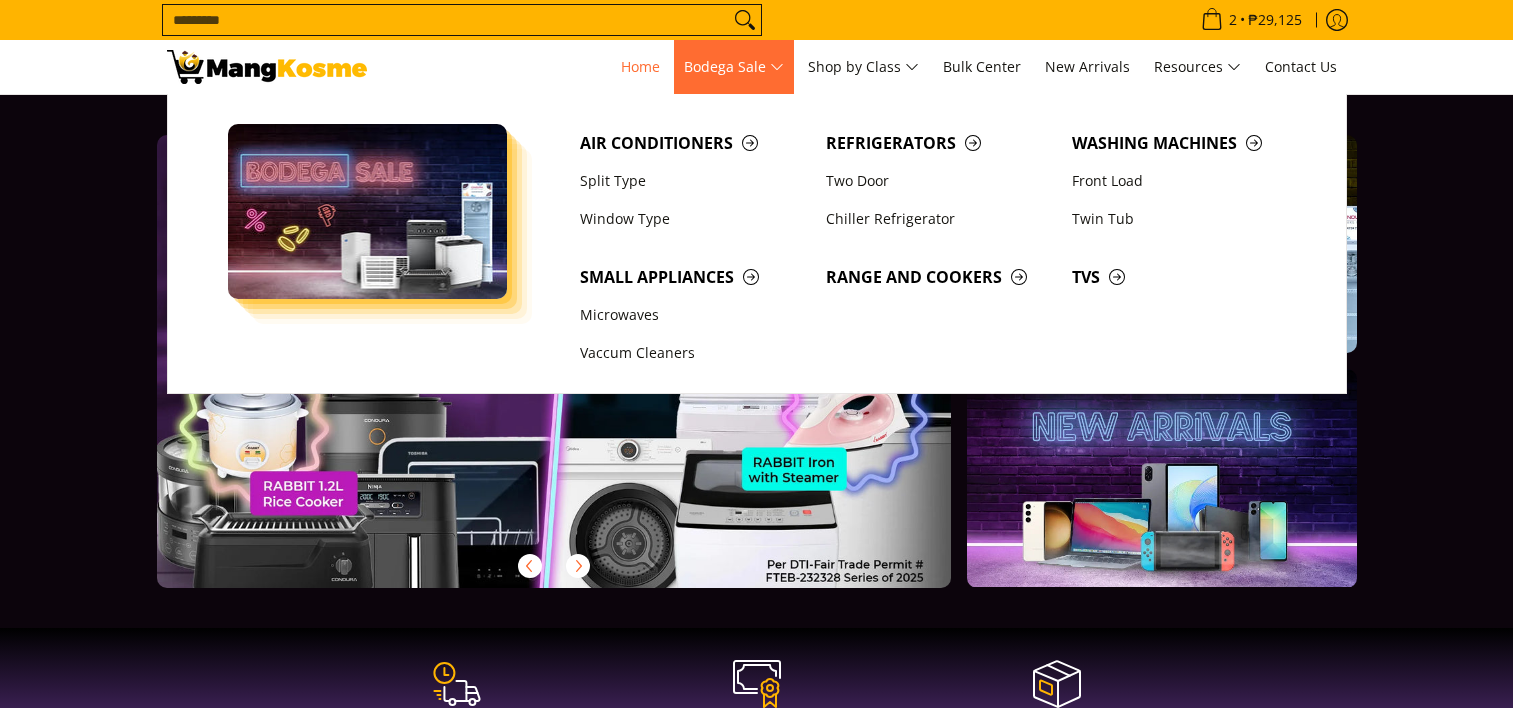 scroll, scrollTop: 0, scrollLeft: 0, axis: both 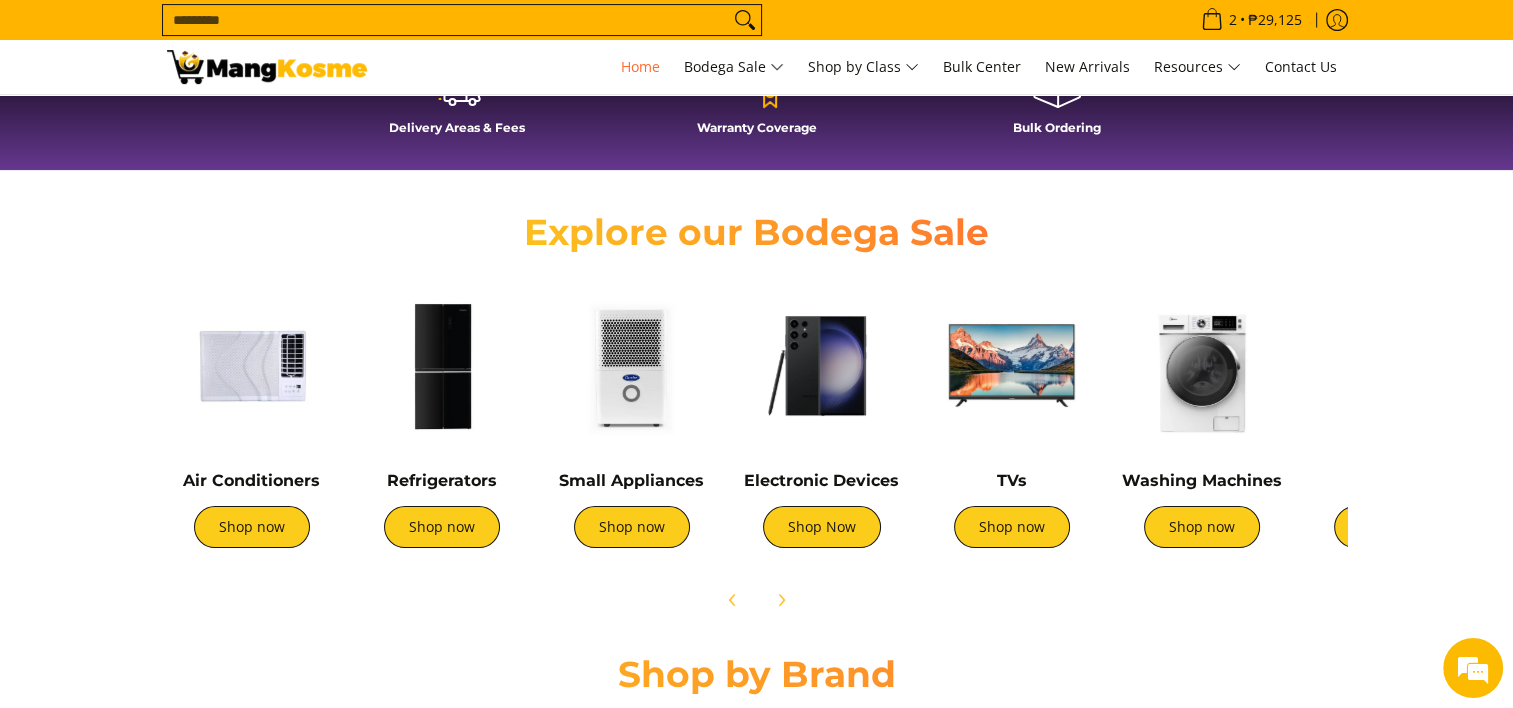drag, startPoint x: 520, startPoint y: 396, endPoint x: 1531, endPoint y: 536, distance: 1020.64734 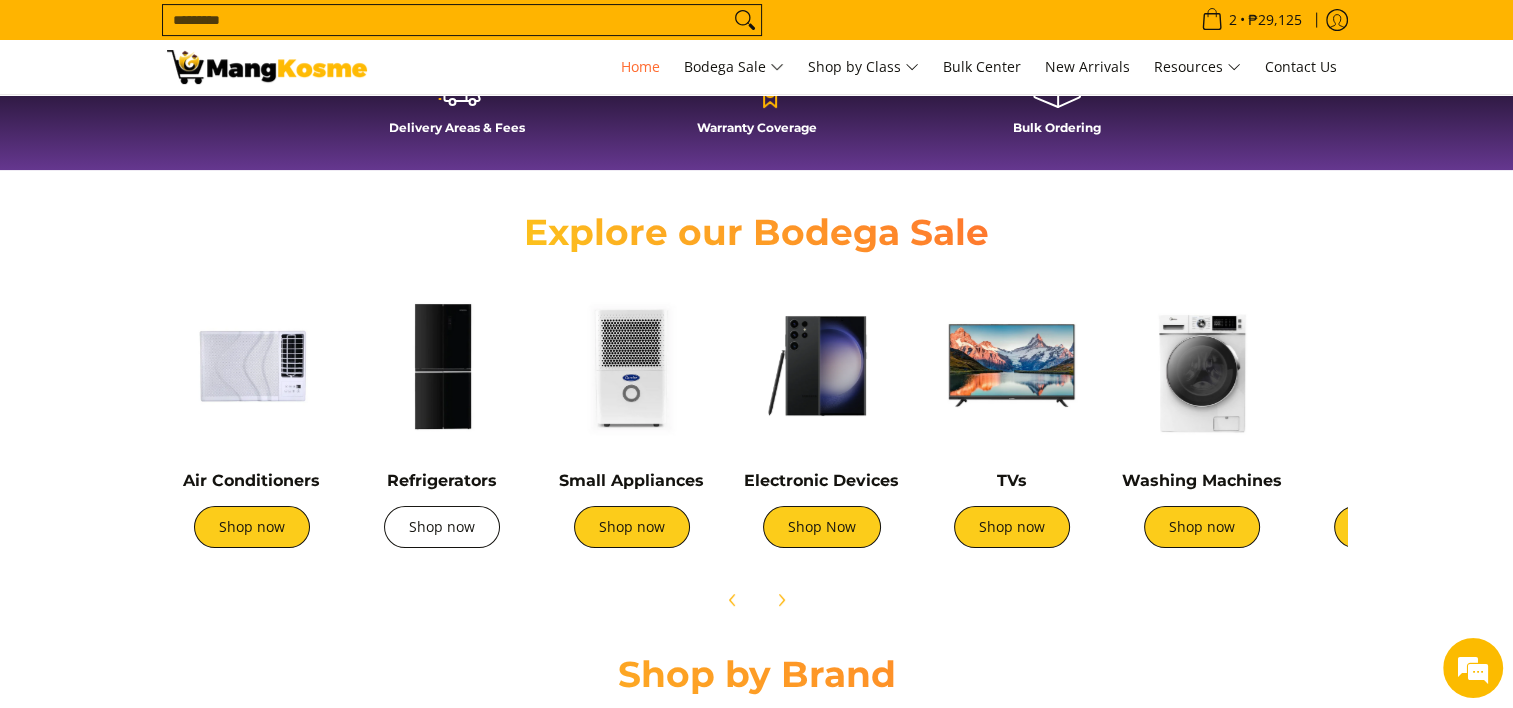 click on "Shop now" at bounding box center [442, 527] 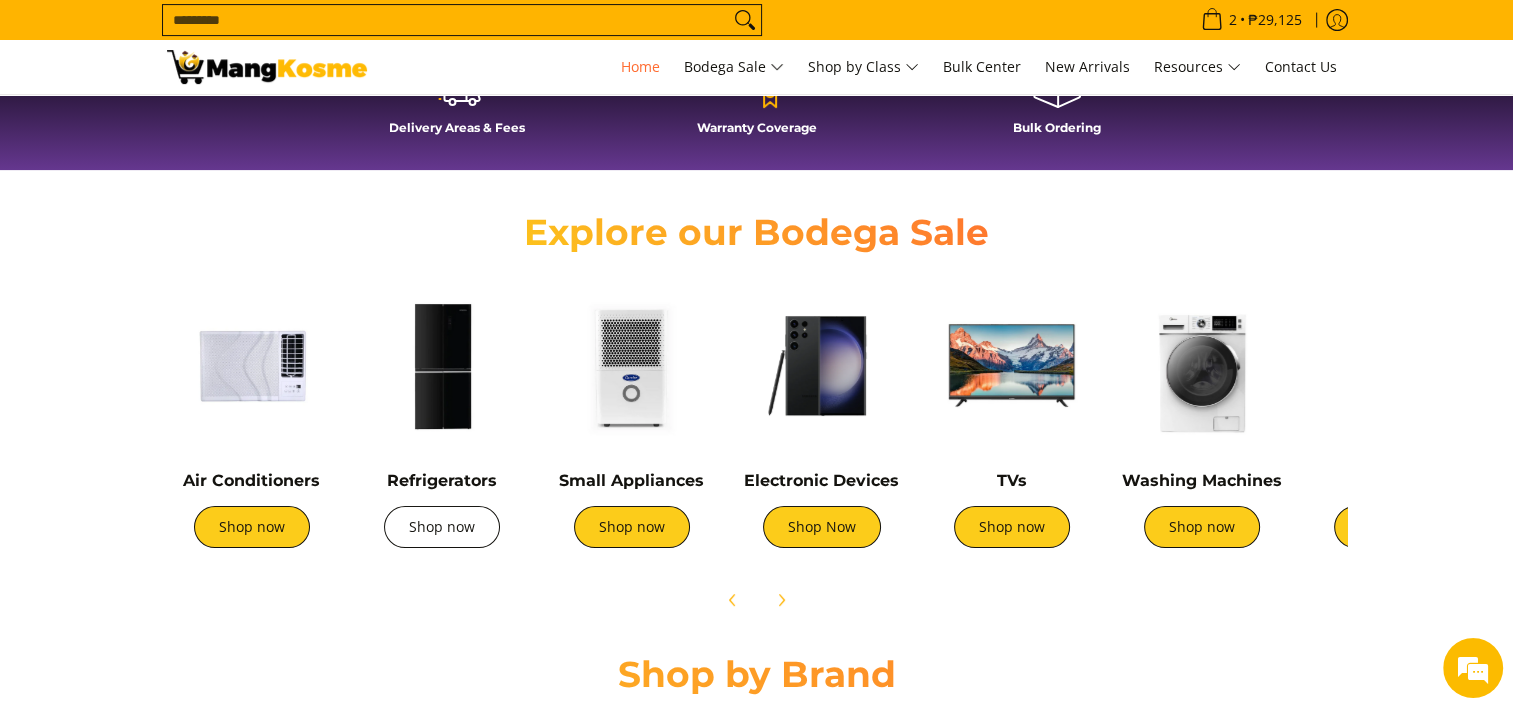 scroll, scrollTop: 0, scrollLeft: 0, axis: both 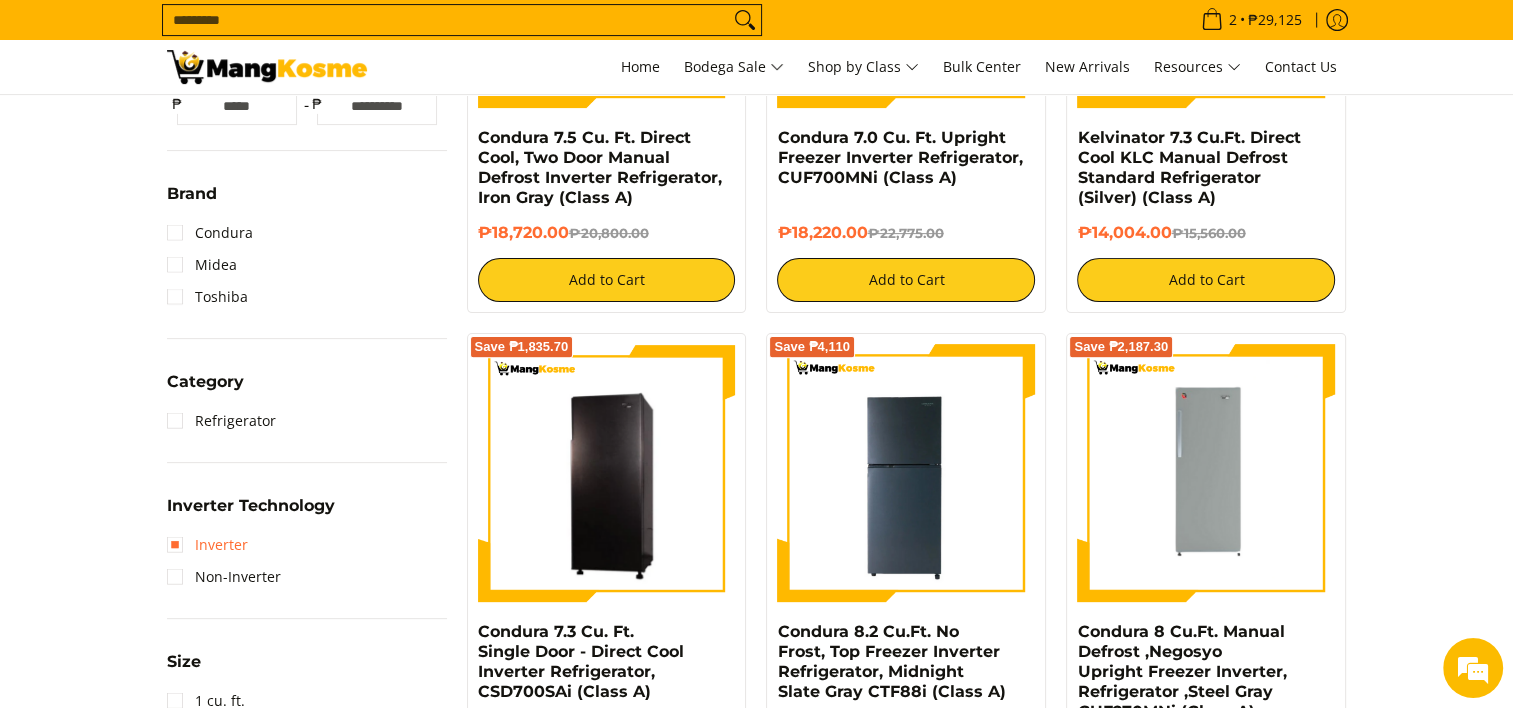 click on "Inverter" at bounding box center [207, 545] 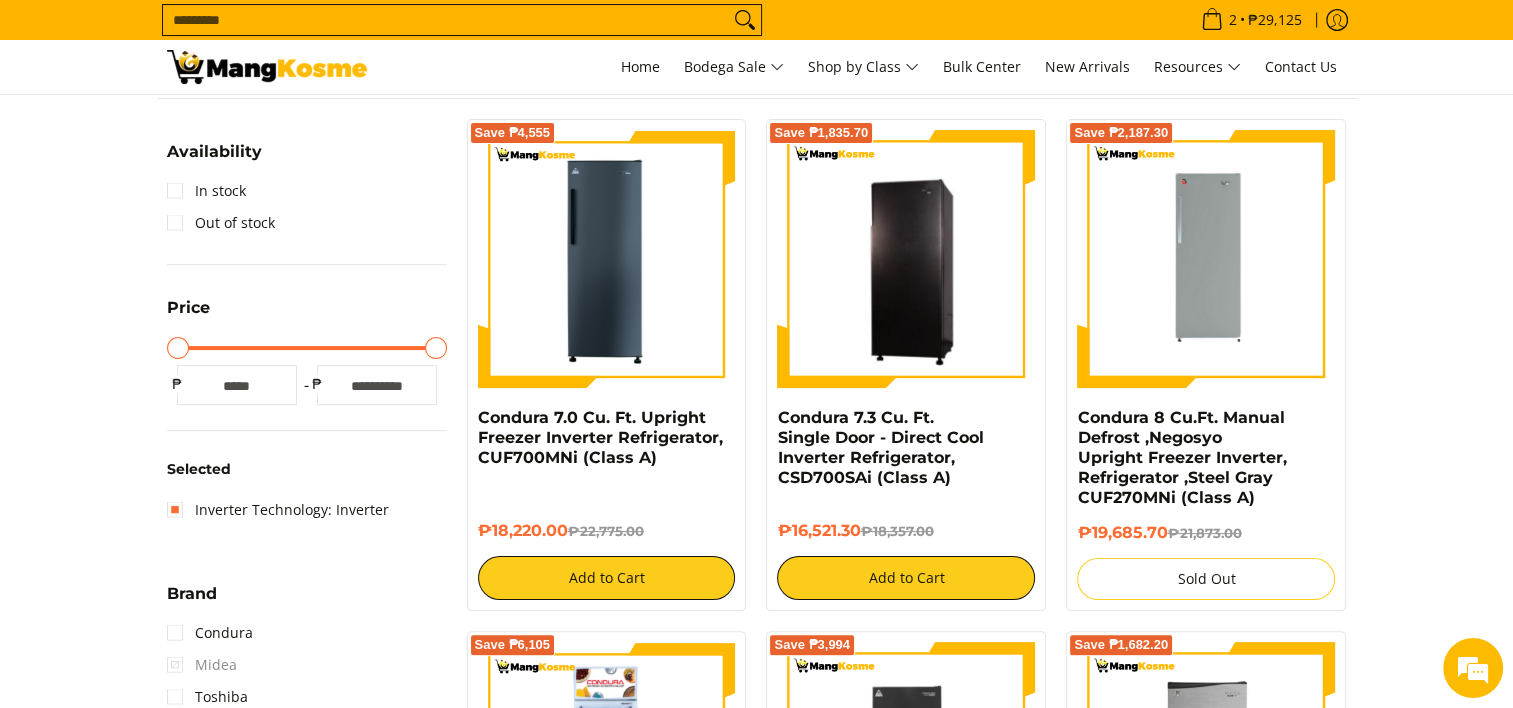 scroll, scrollTop: 261, scrollLeft: 0, axis: vertical 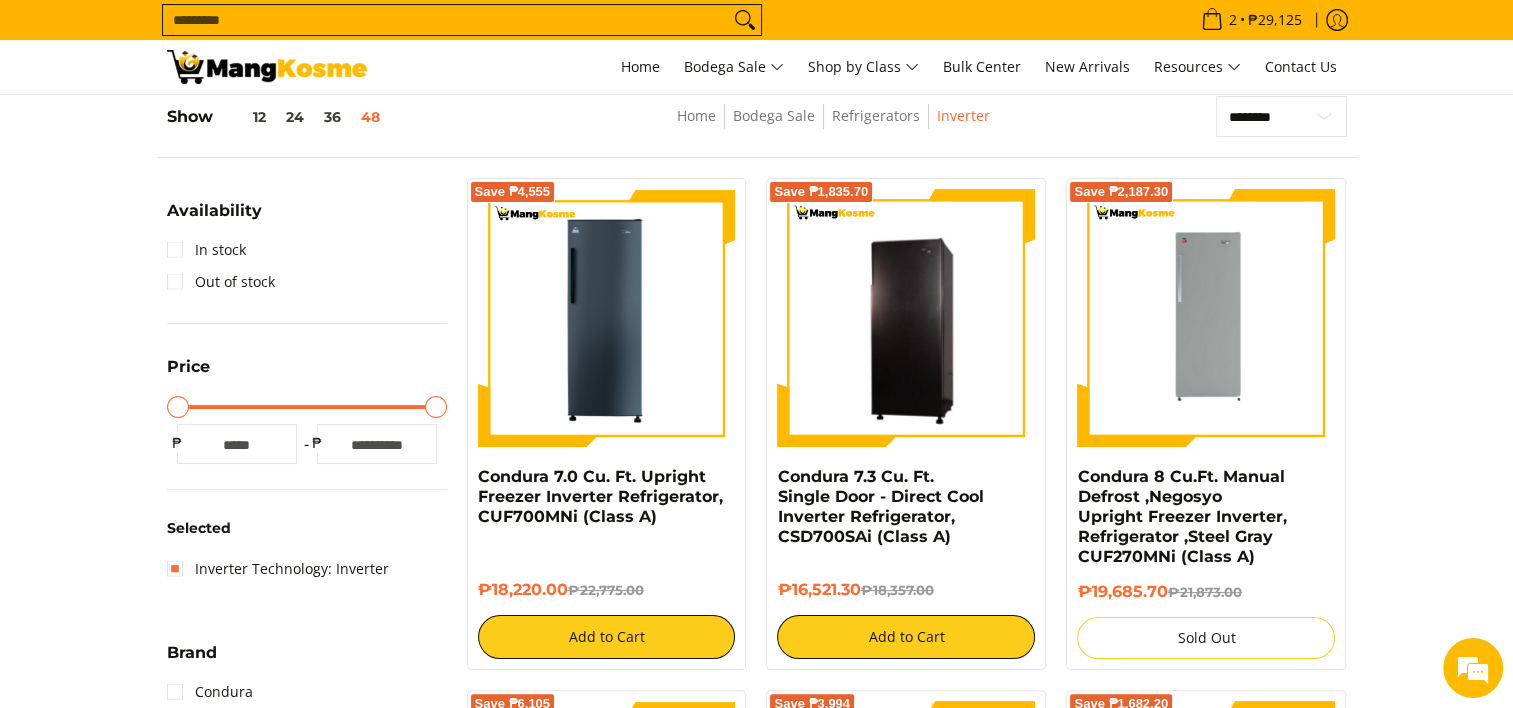 drag, startPoint x: 425, startPoint y: 402, endPoint x: 312, endPoint y: 414, distance: 113.63538 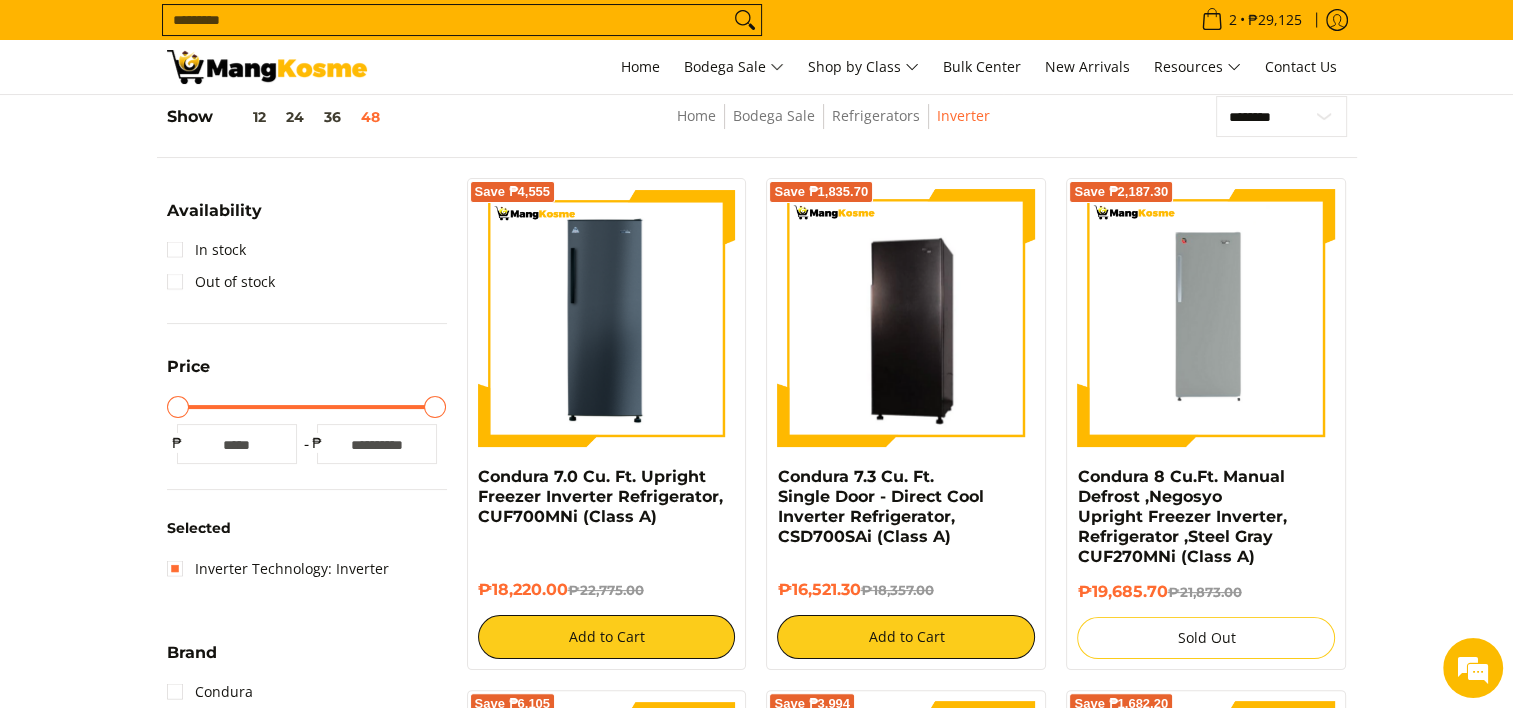 type on "*****" 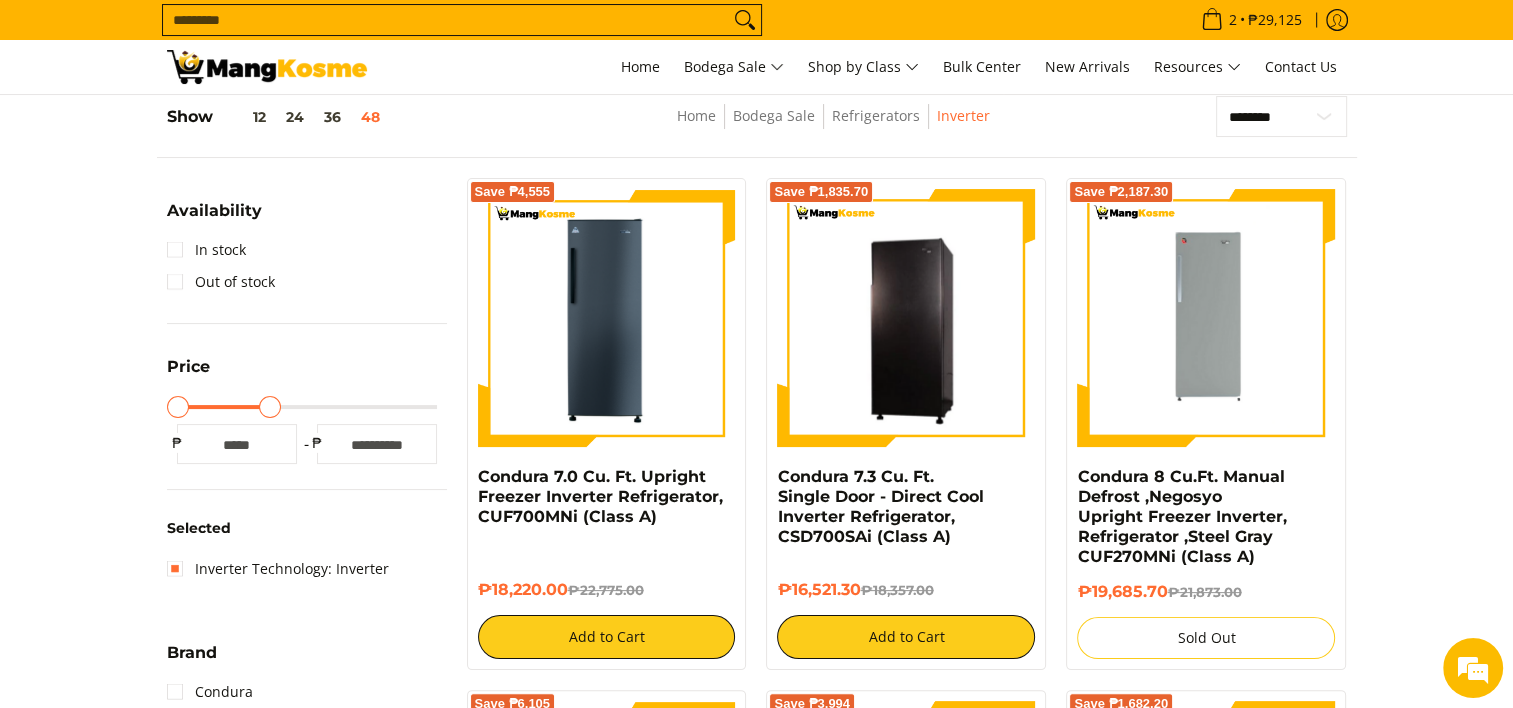 type on "*****" 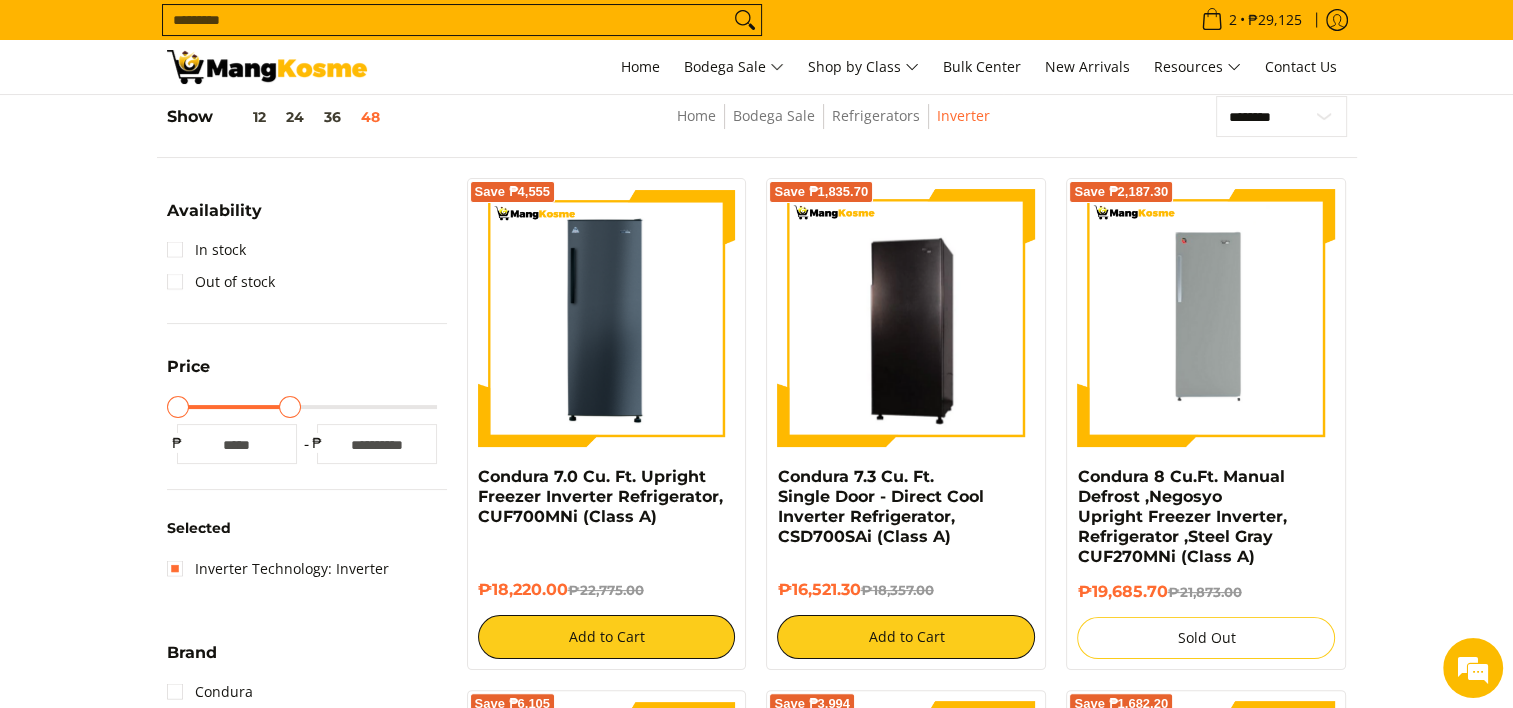 type on "*****" 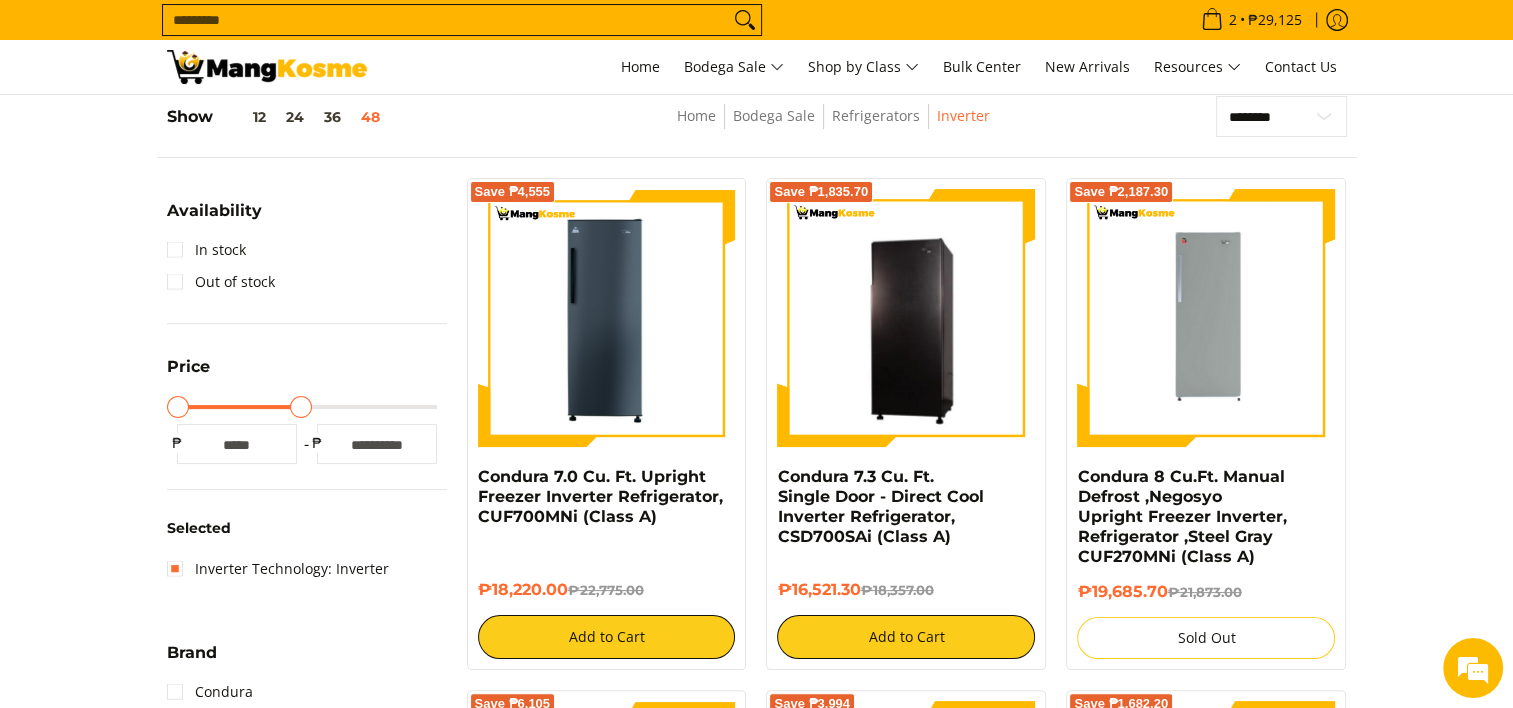 type on "*****" 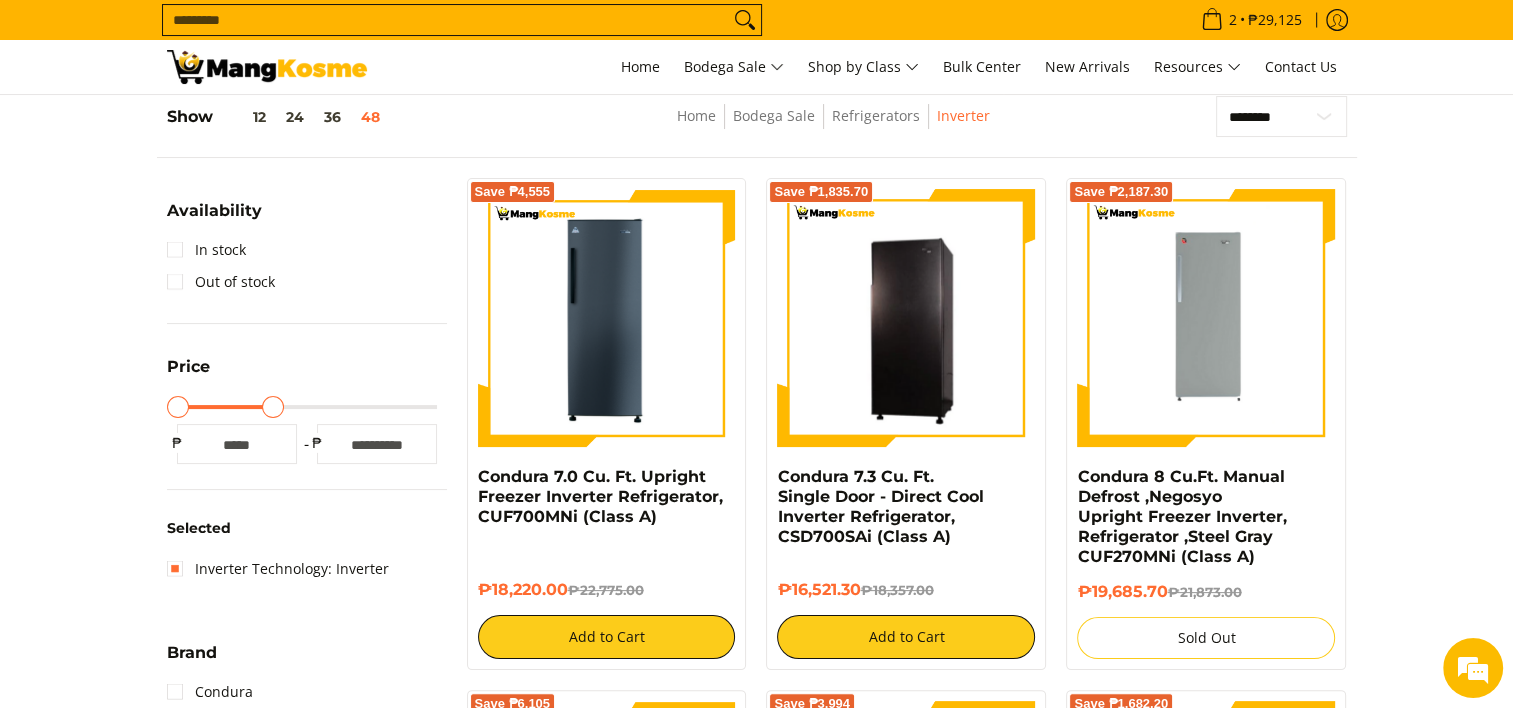 type on "*****" 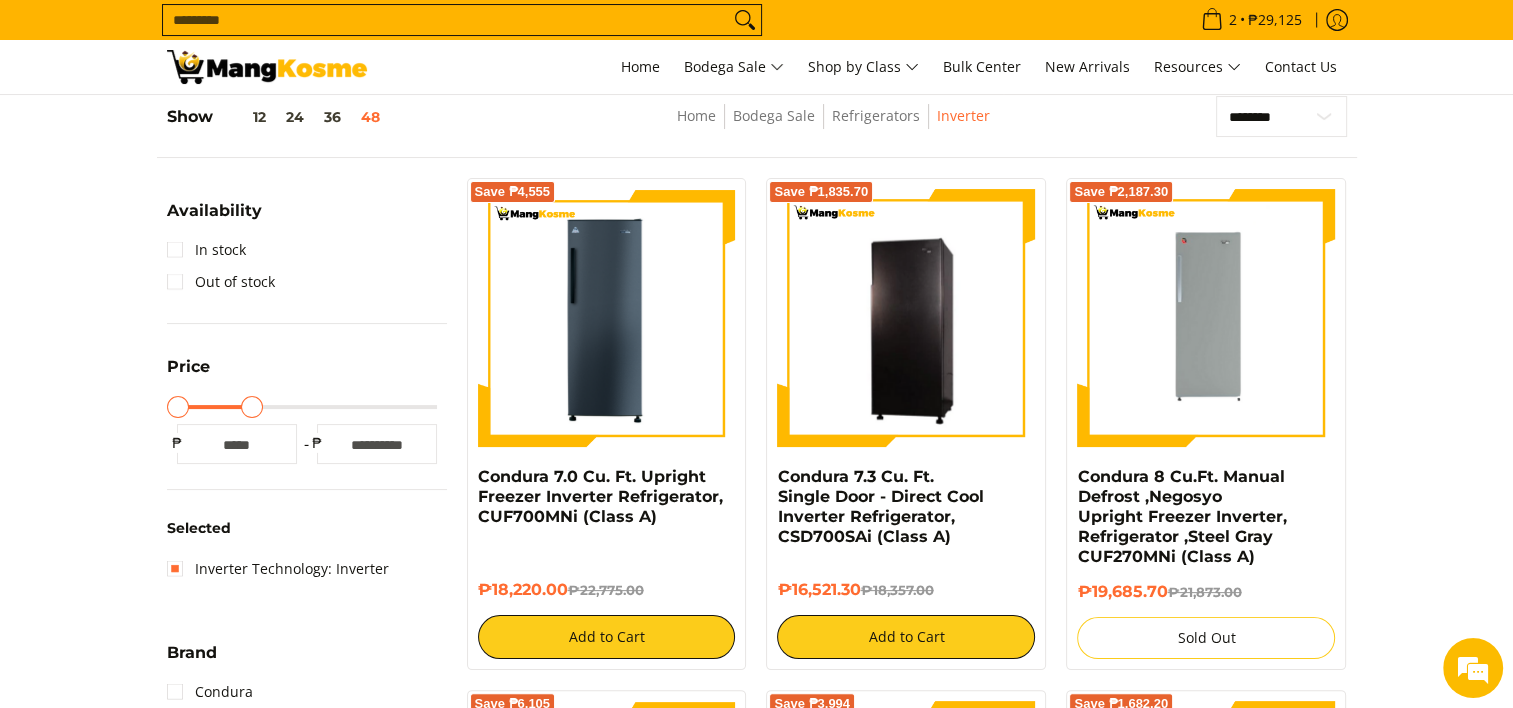 type on "*****" 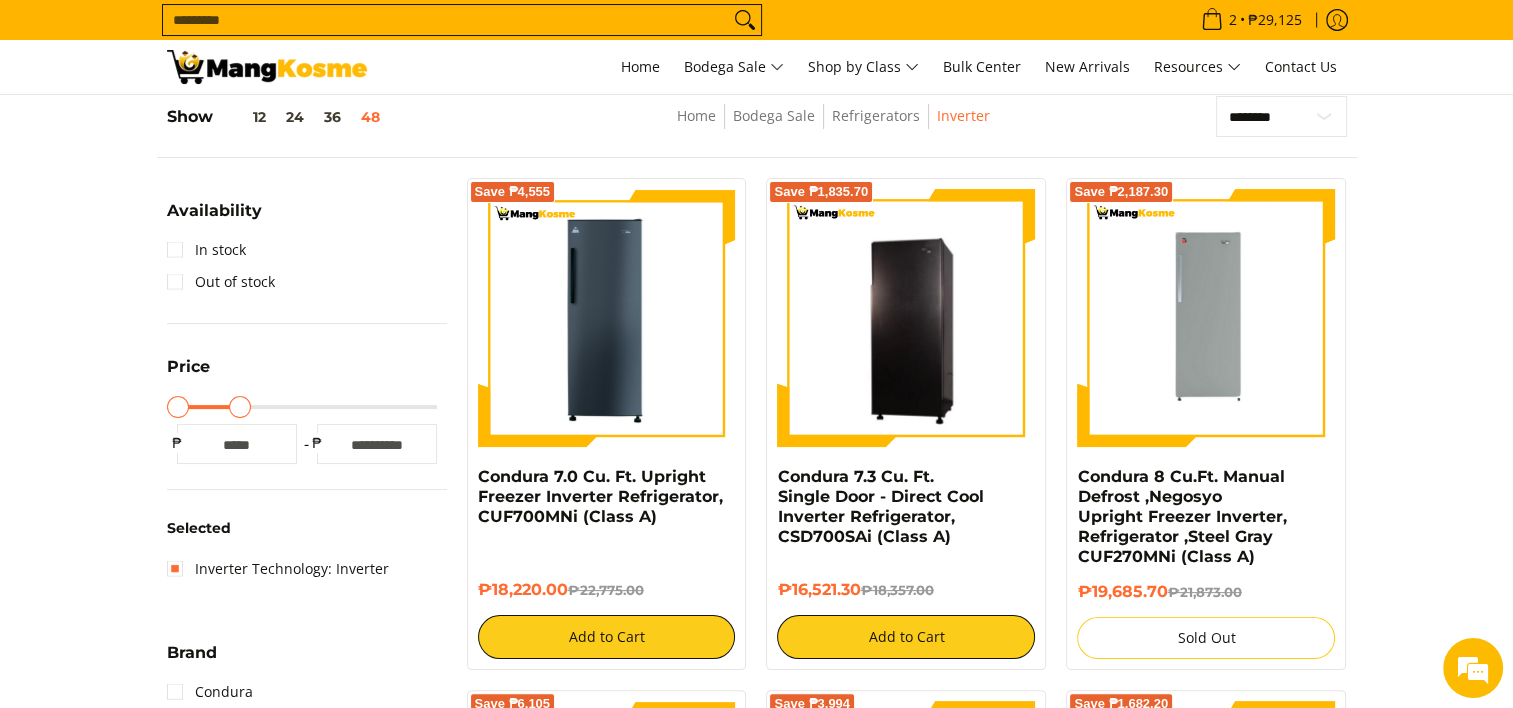 type on "*****" 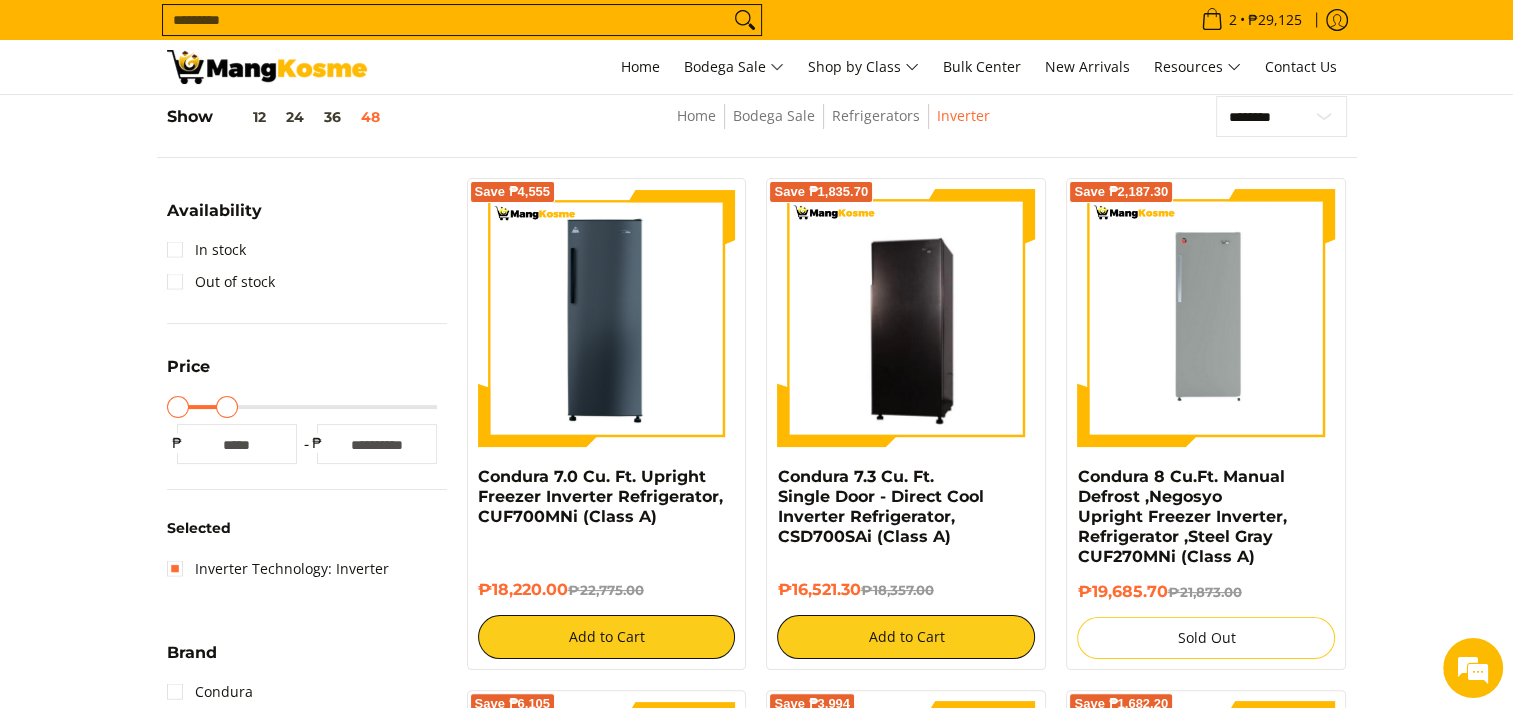 drag, startPoint x: 436, startPoint y: 411, endPoint x: 228, endPoint y: 409, distance: 208.00961 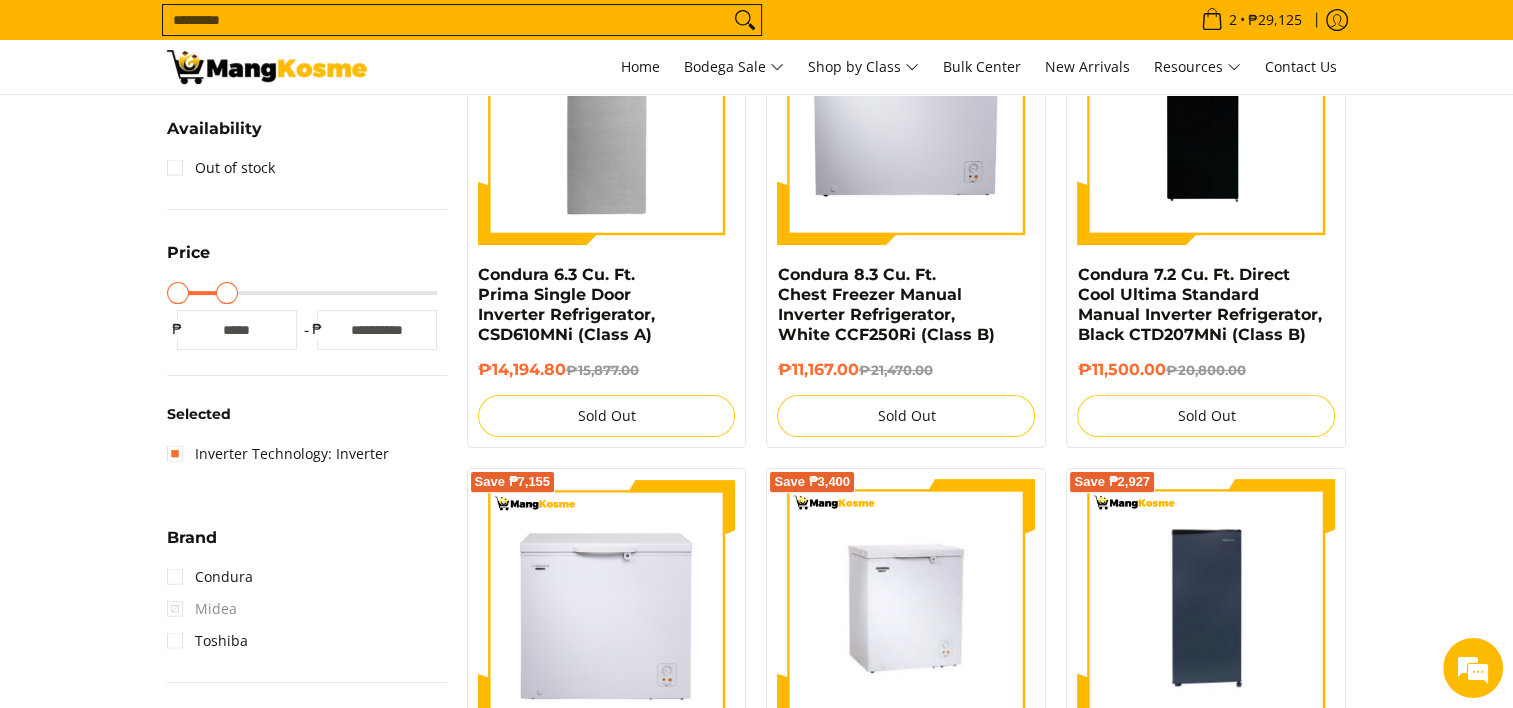 scroll, scrollTop: 361, scrollLeft: 0, axis: vertical 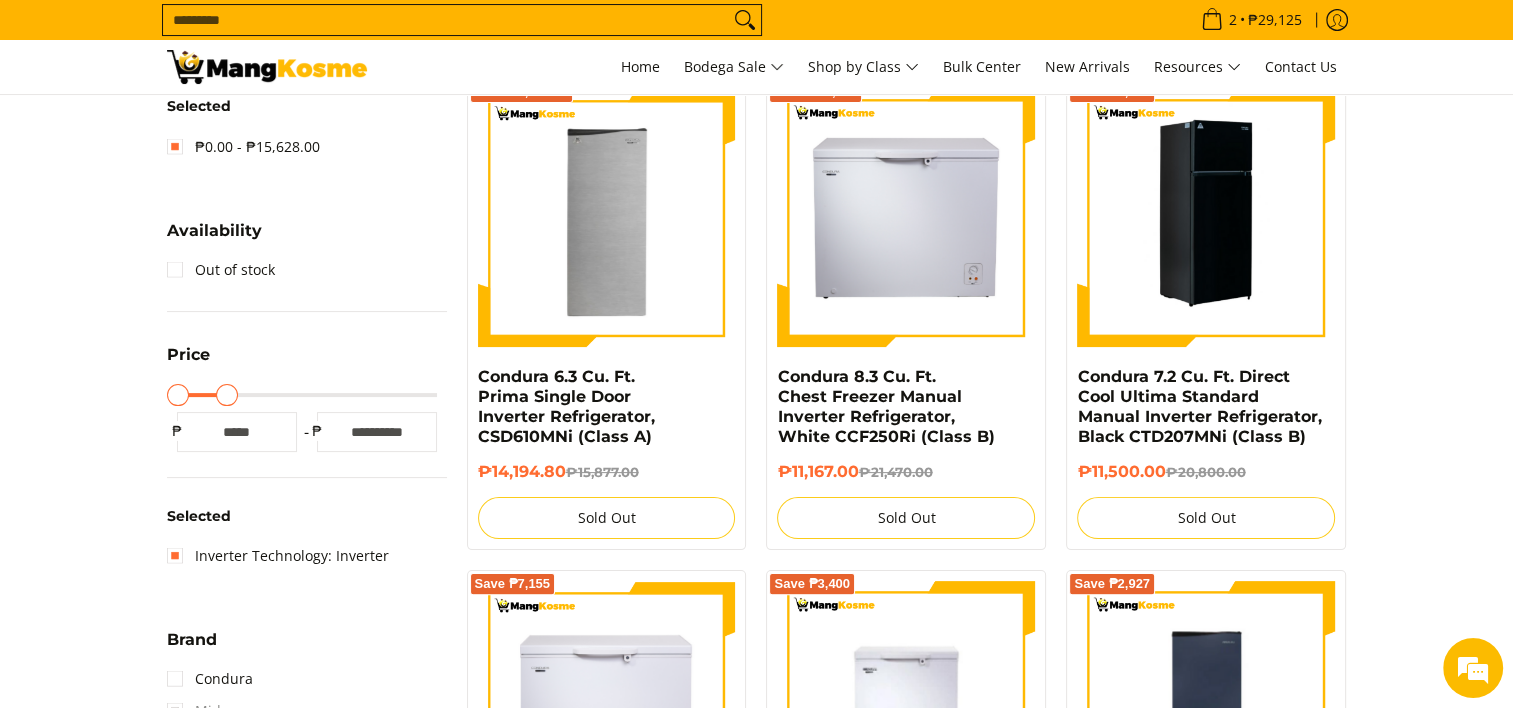 click at bounding box center (1206, 218) 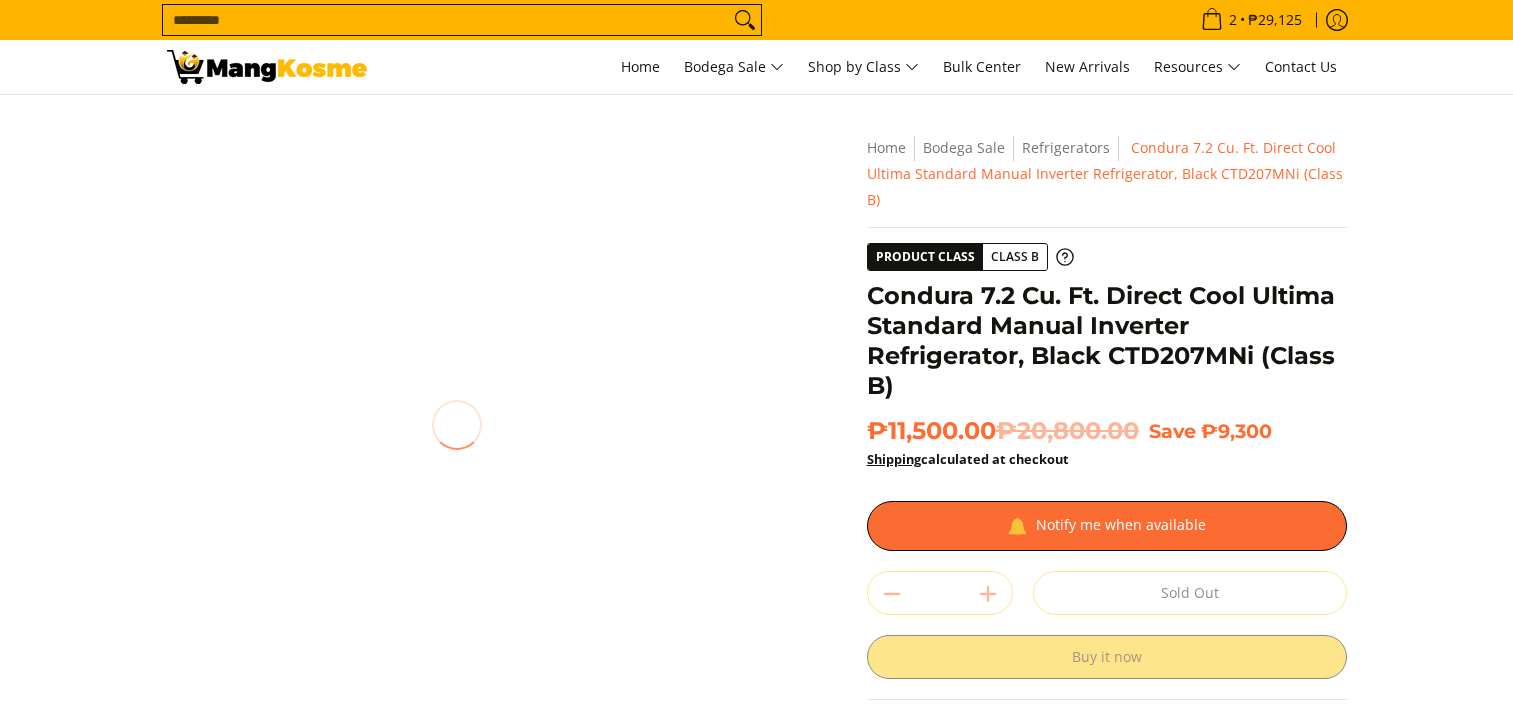 scroll, scrollTop: 0, scrollLeft: 0, axis: both 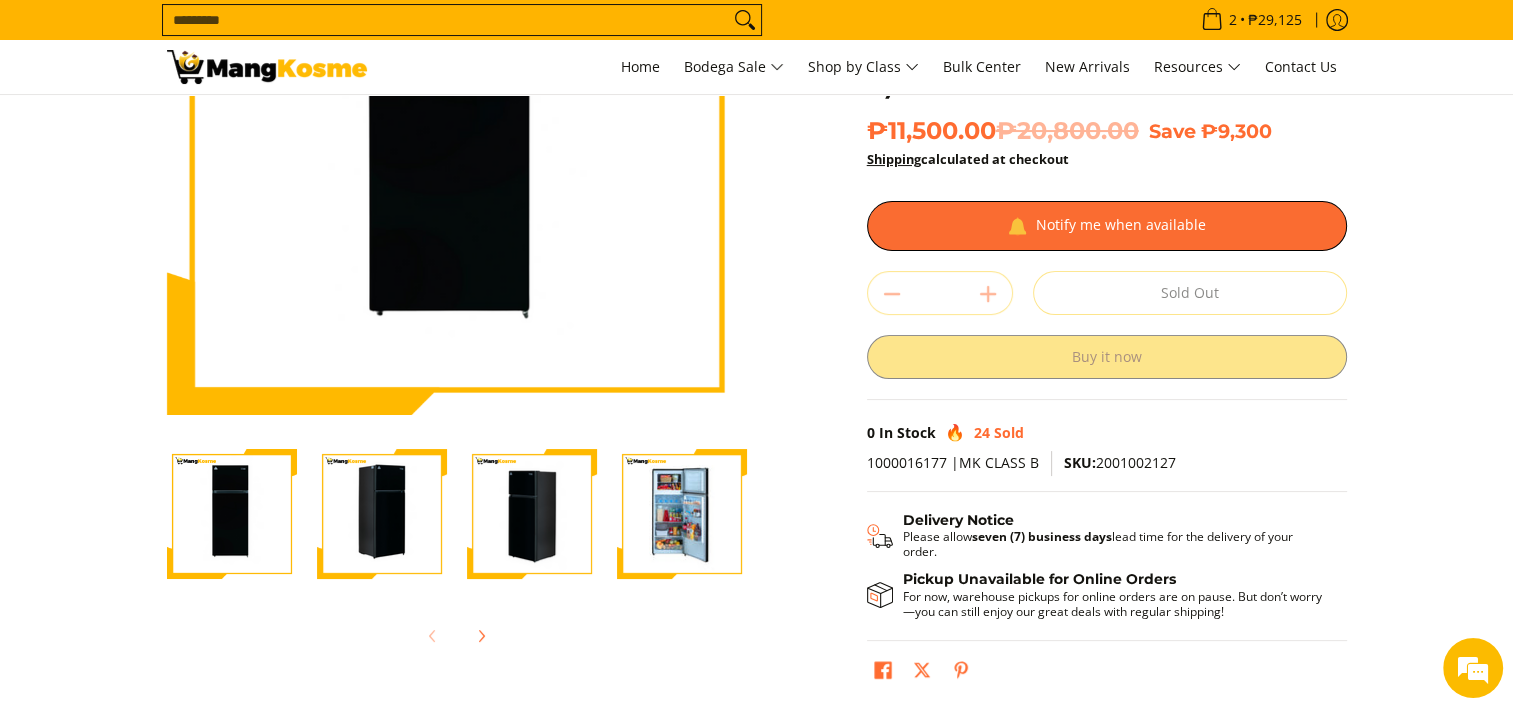 click at bounding box center [682, 514] 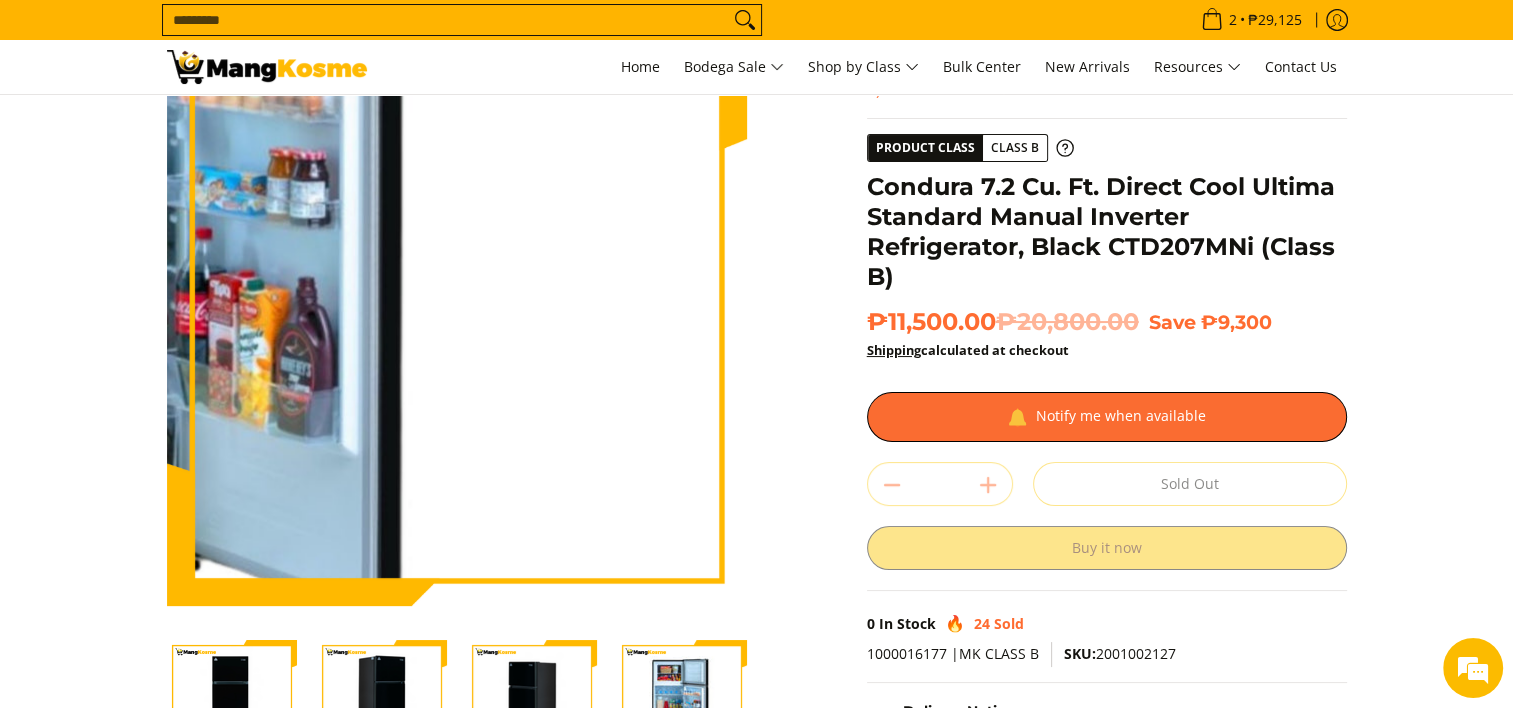 scroll, scrollTop: 100, scrollLeft: 0, axis: vertical 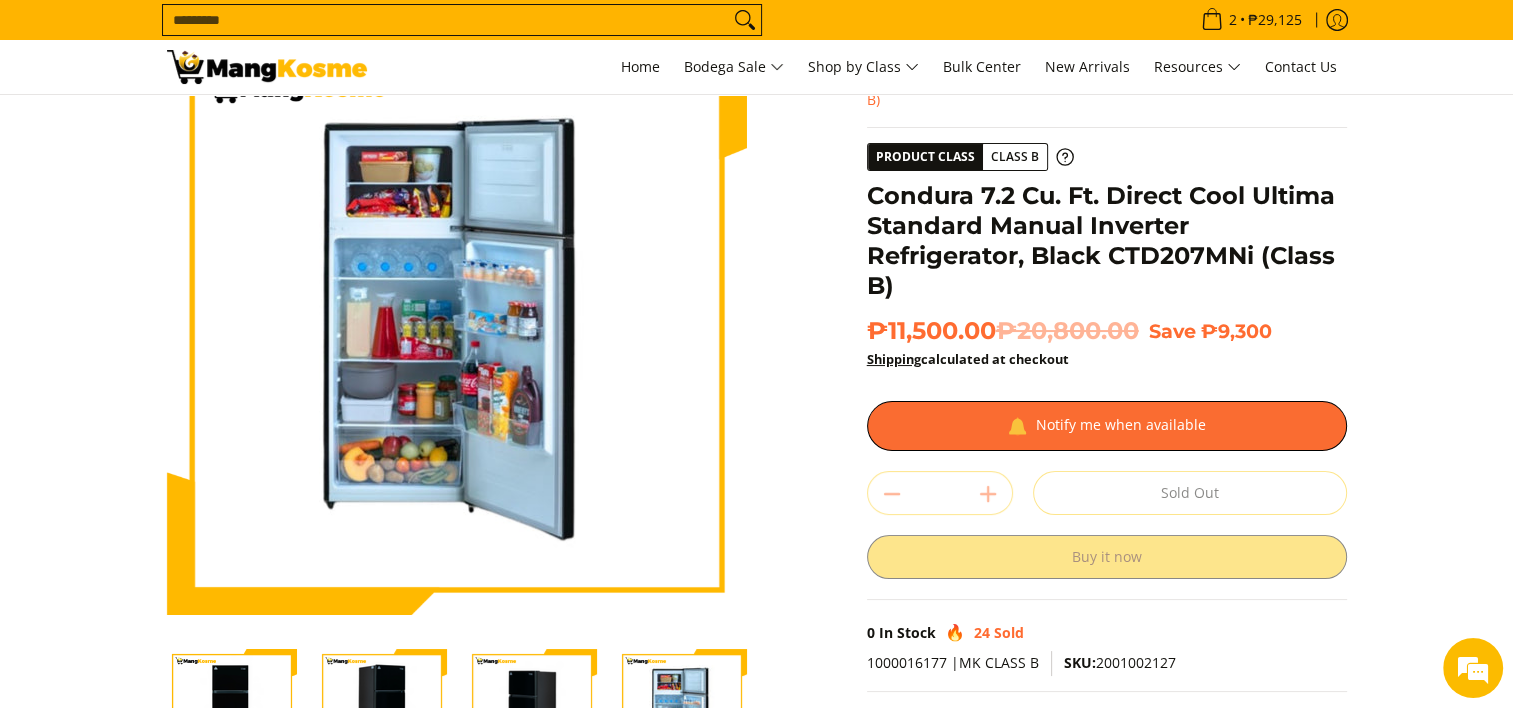 click at bounding box center [532, 714] 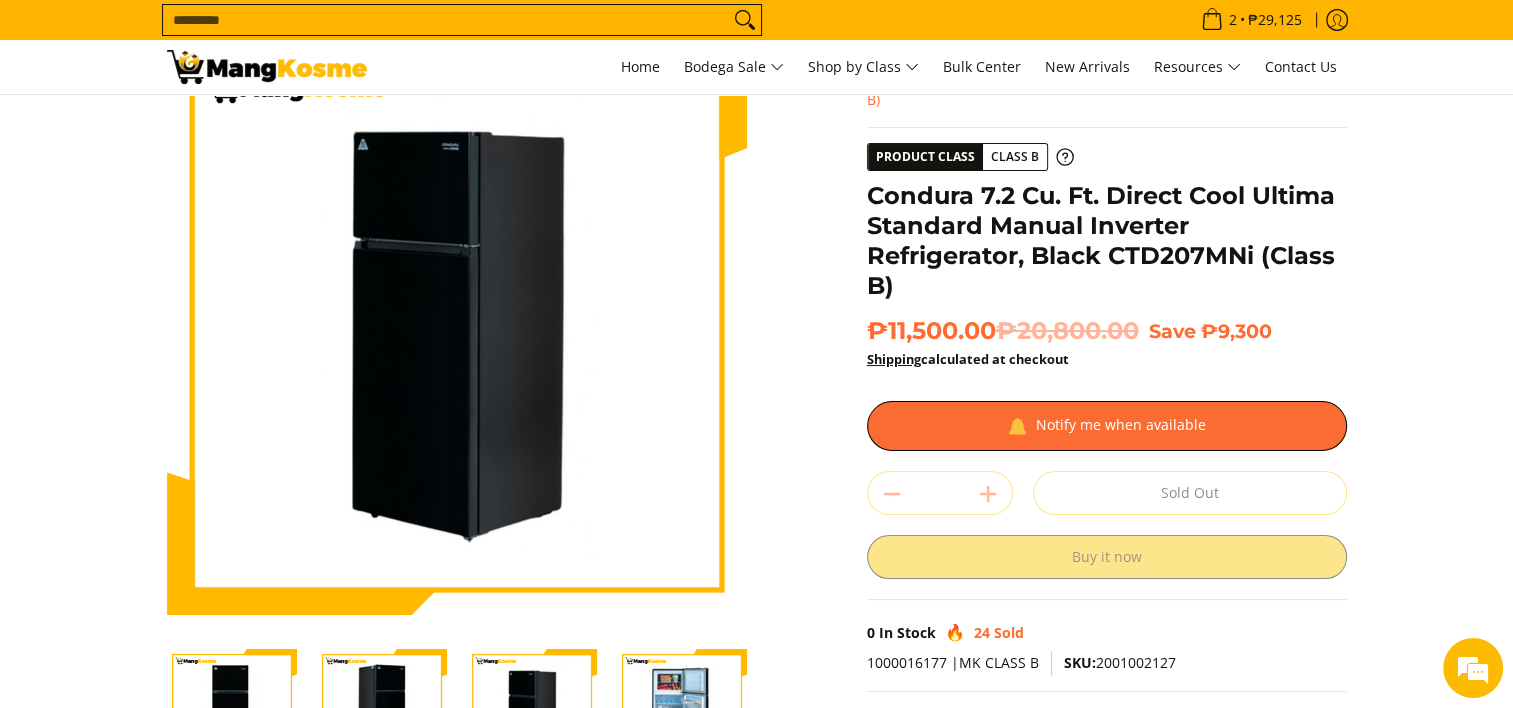 click at bounding box center (382, 714) 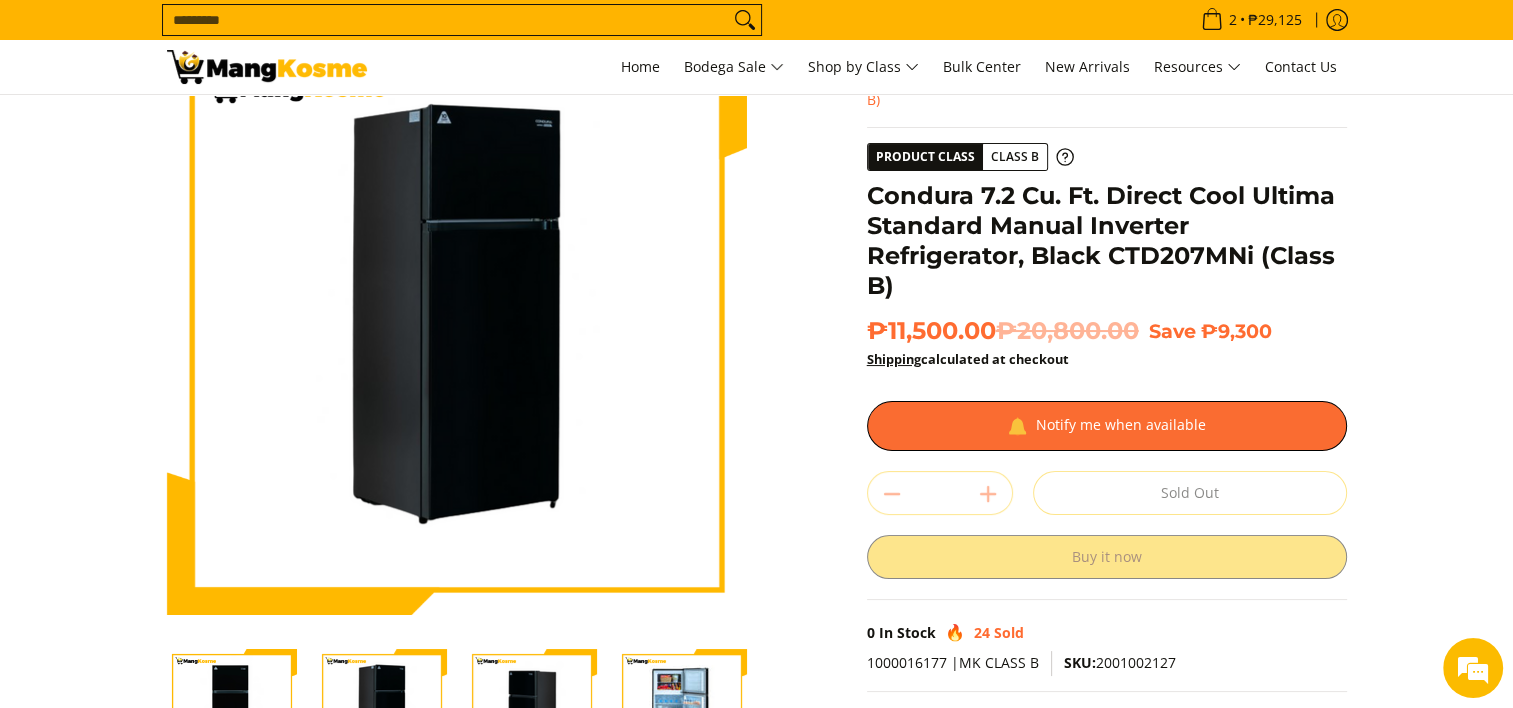 click at bounding box center (382, 714) 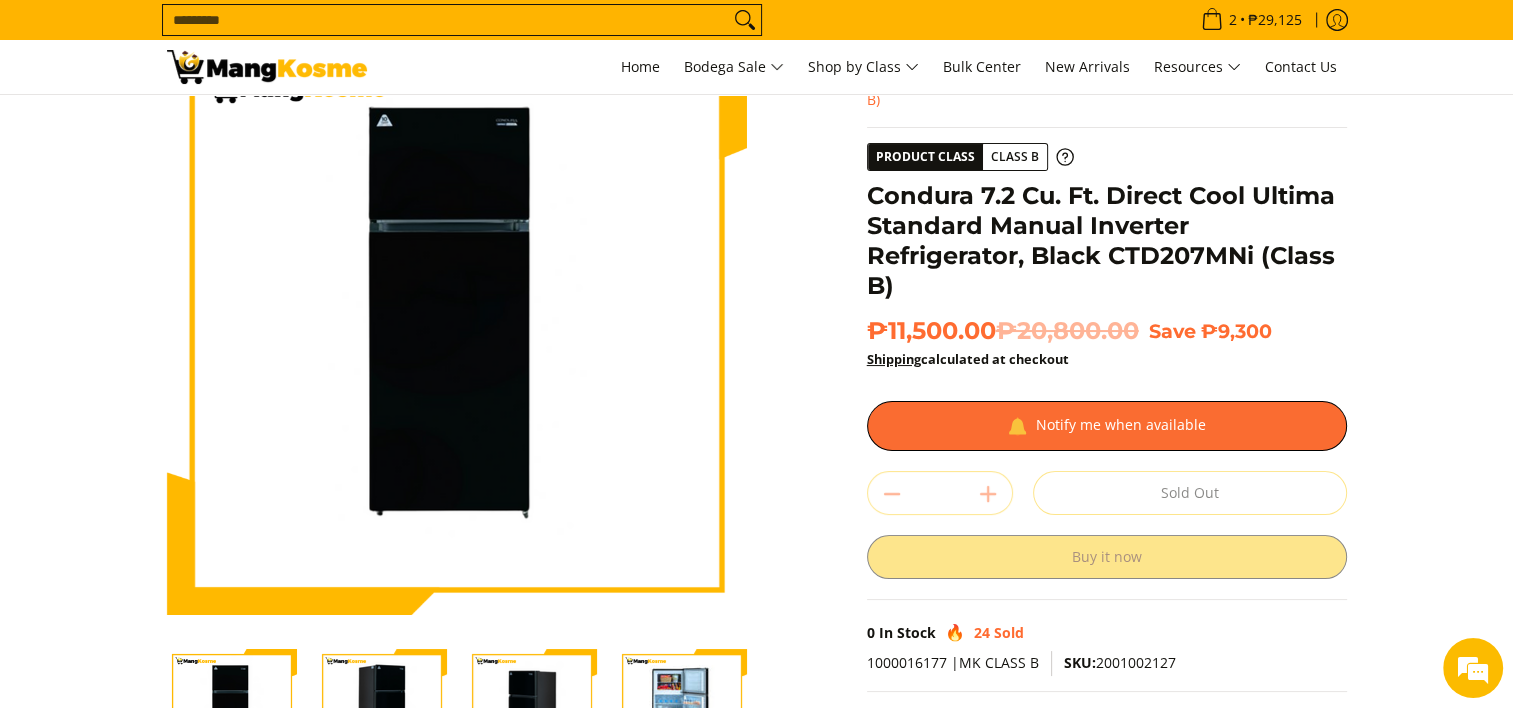 click at bounding box center (382, 714) 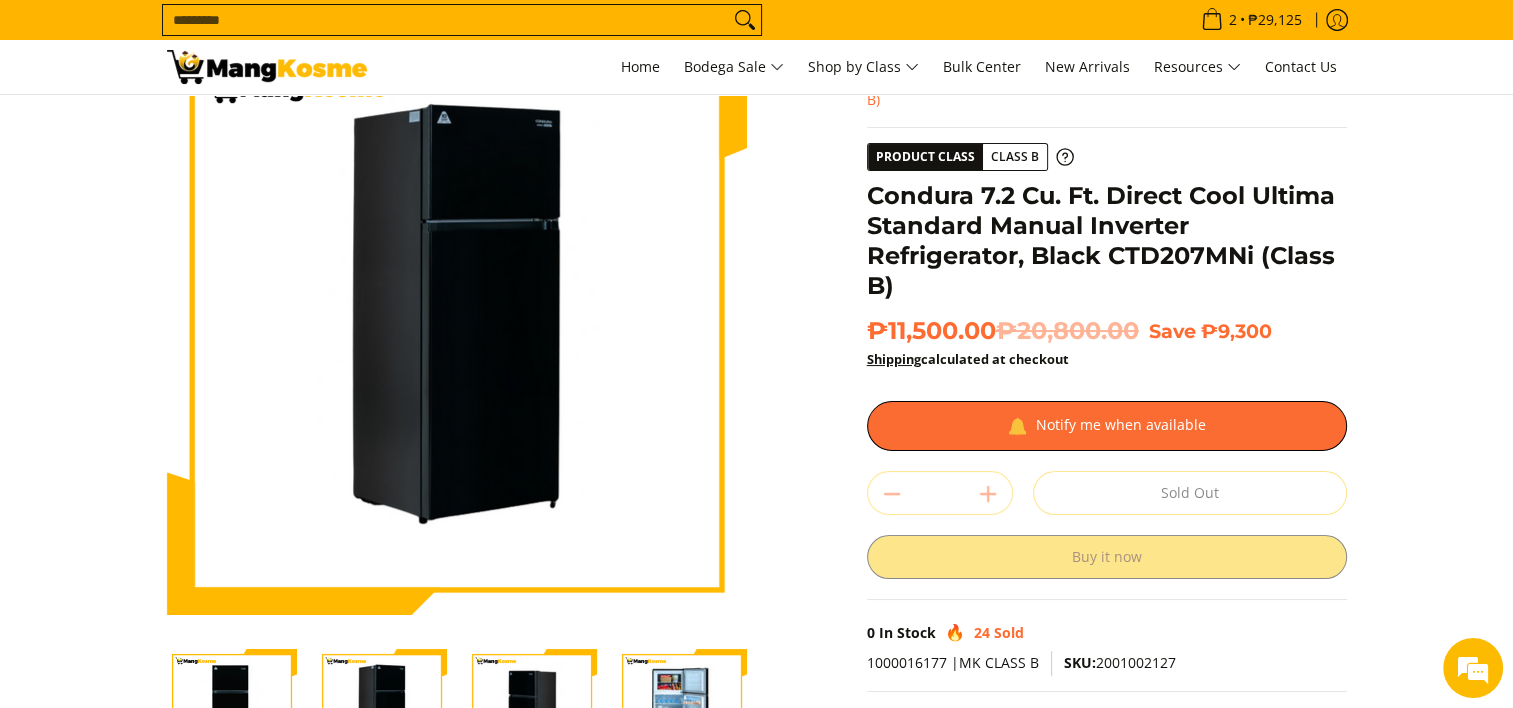 click at bounding box center (532, 714) 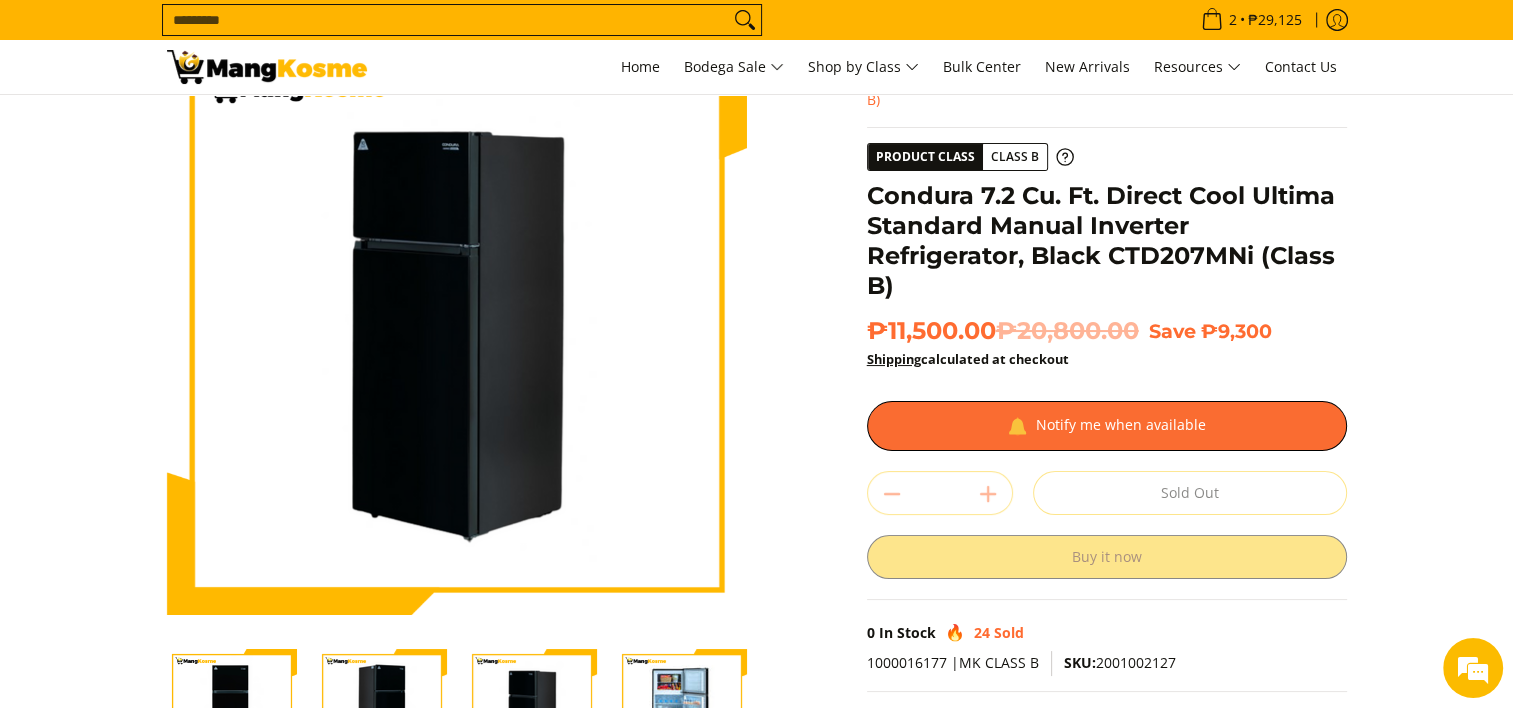 click at bounding box center (532, 714) 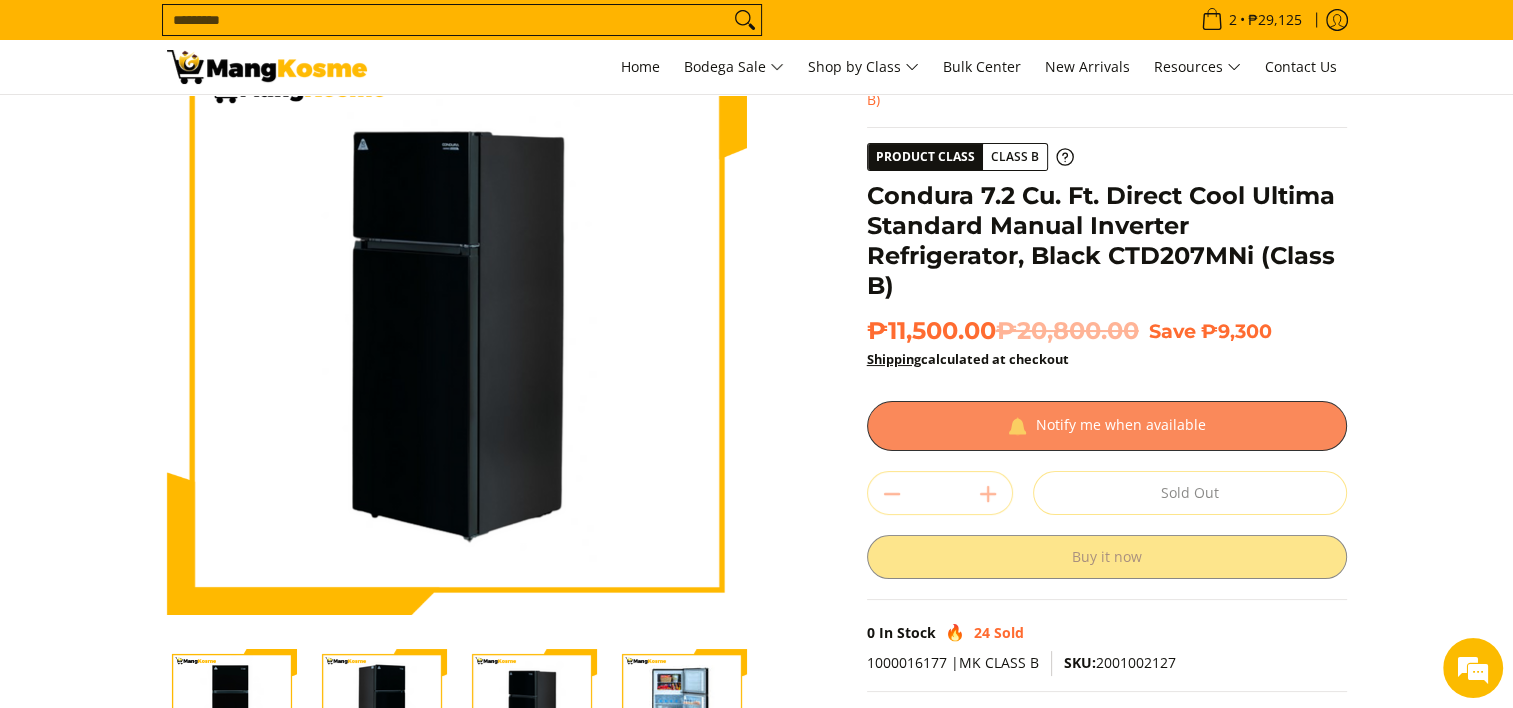 click at bounding box center [1107, 426] 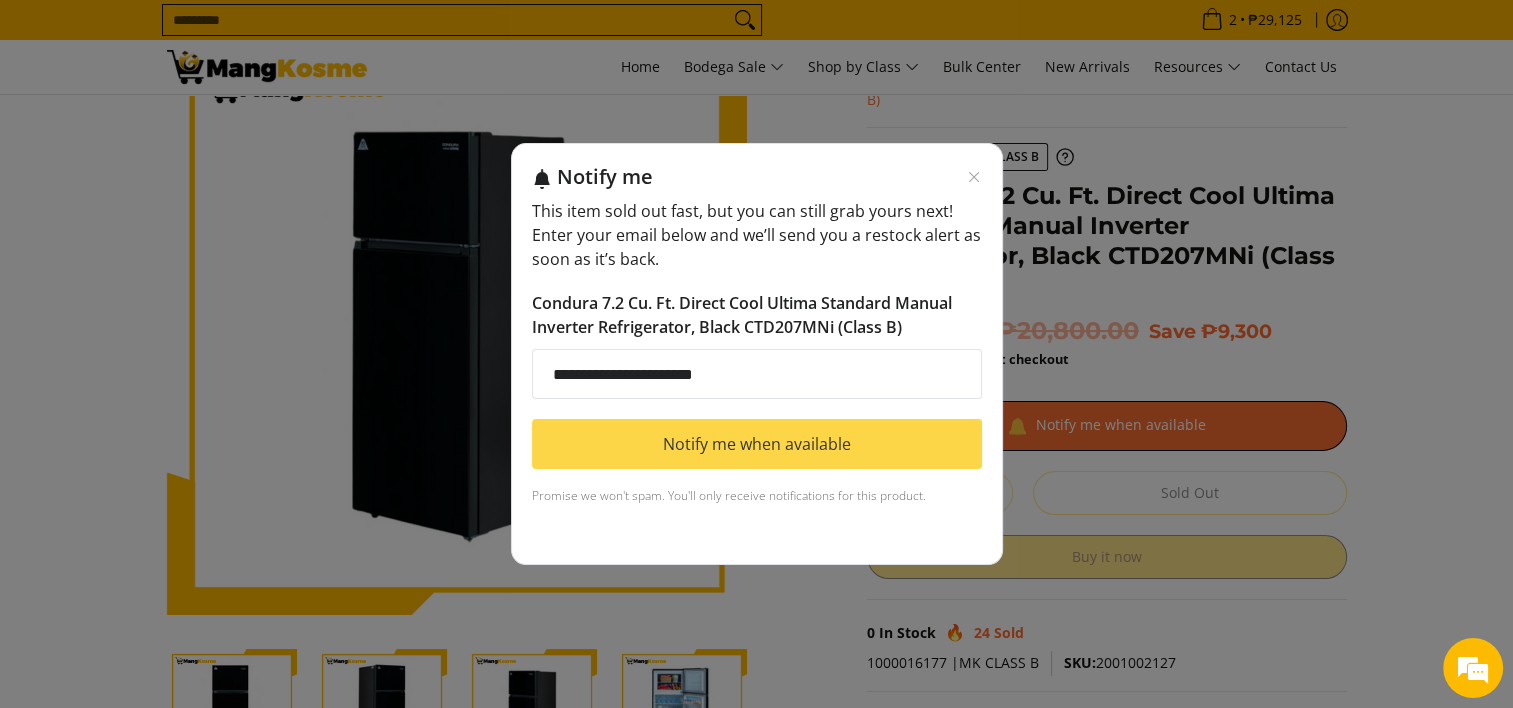 click on "Notify me when available" at bounding box center [757, 444] 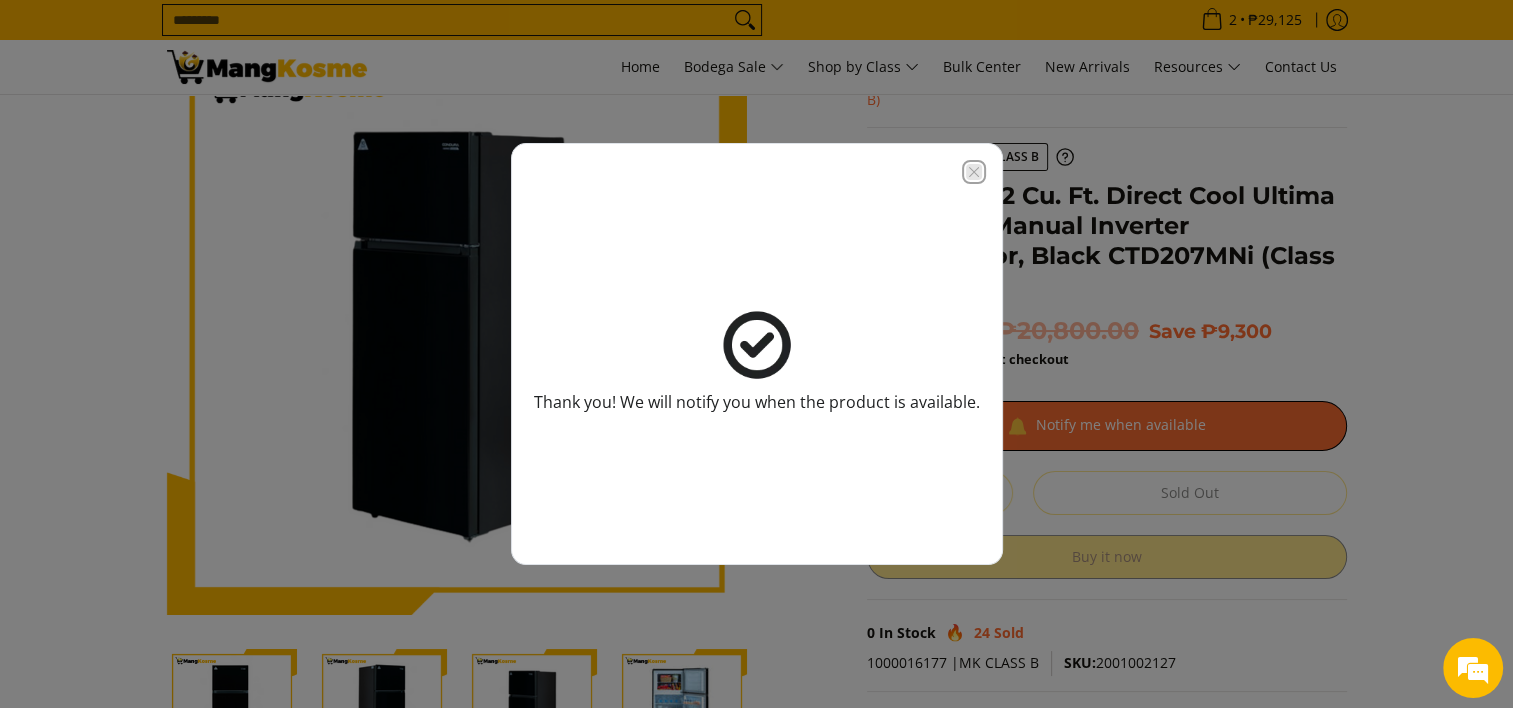click 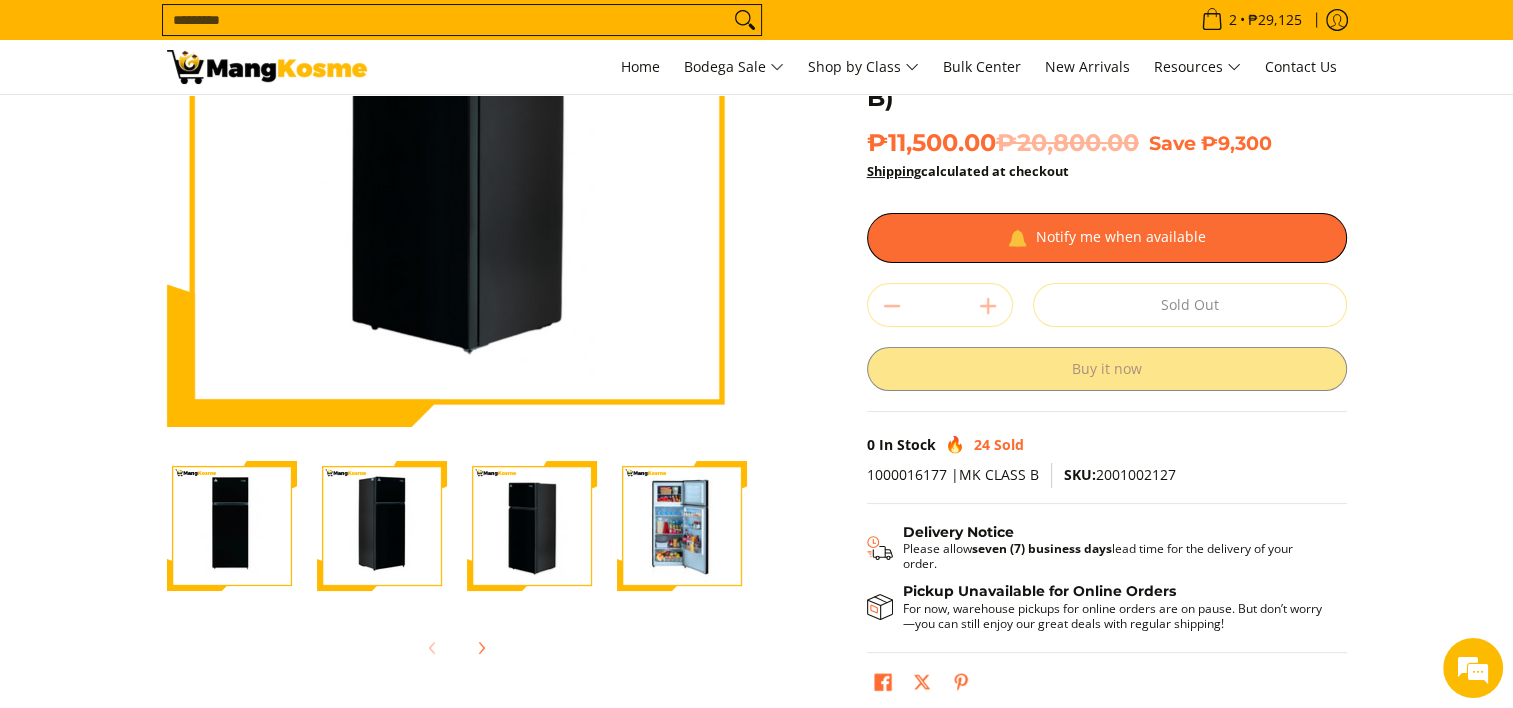 scroll, scrollTop: 300, scrollLeft: 0, axis: vertical 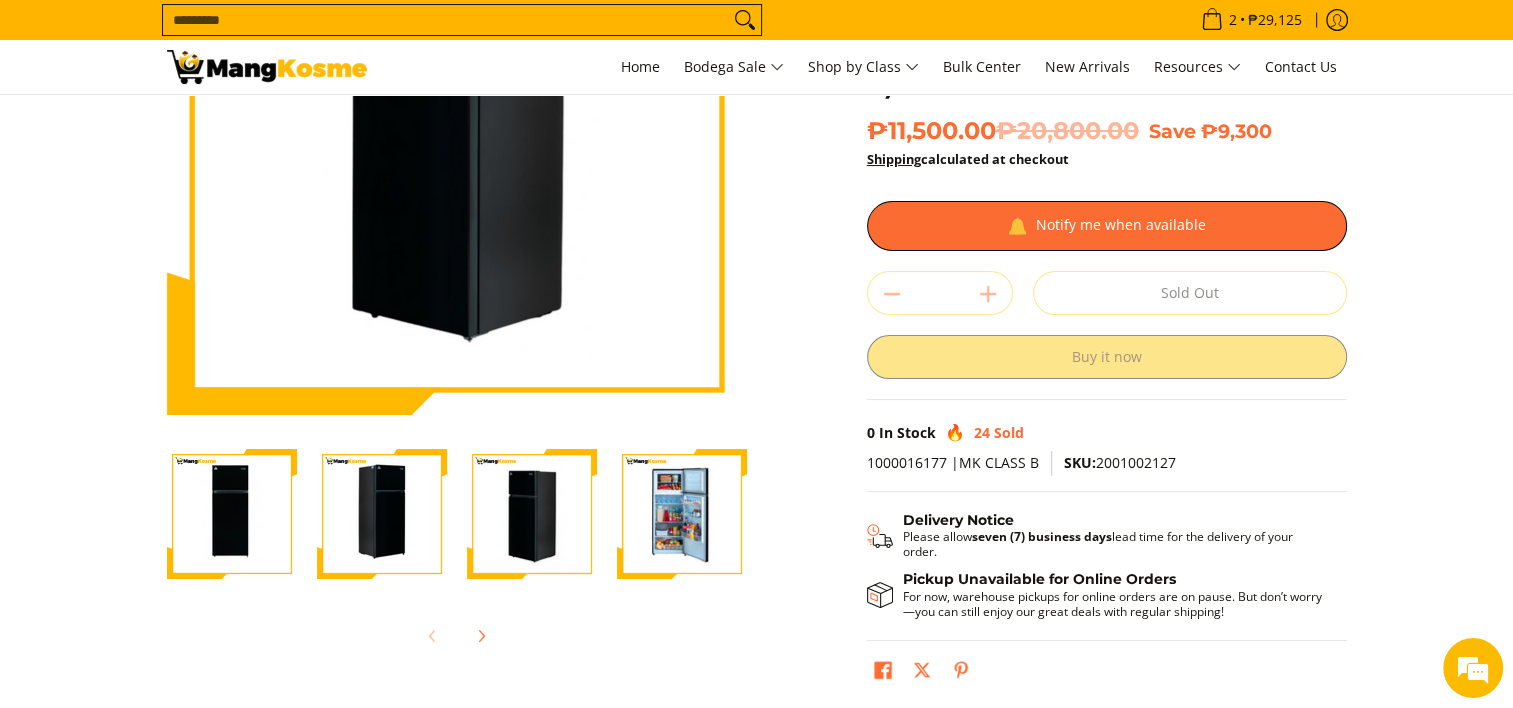 click at bounding box center [682, 514] 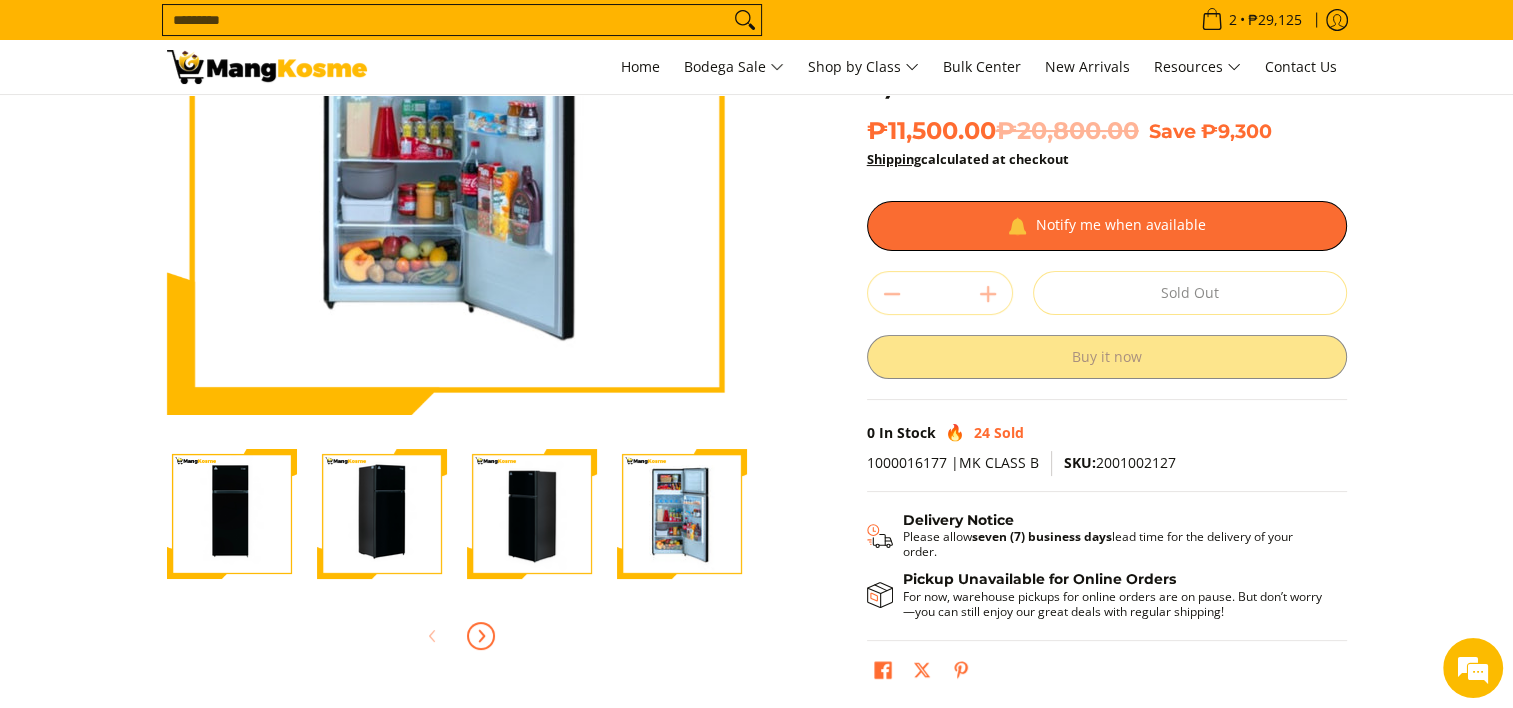 click 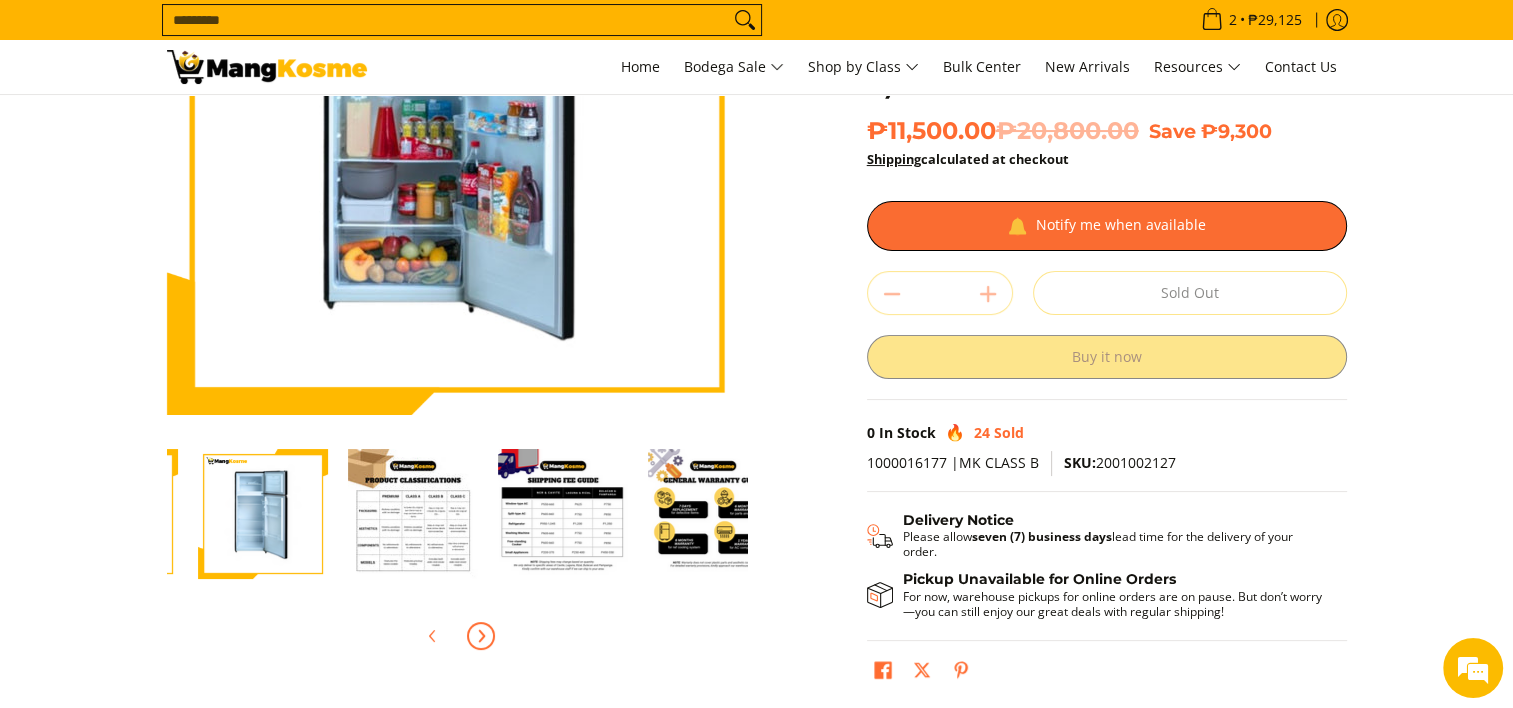 scroll, scrollTop: 0, scrollLeft: 600, axis: horizontal 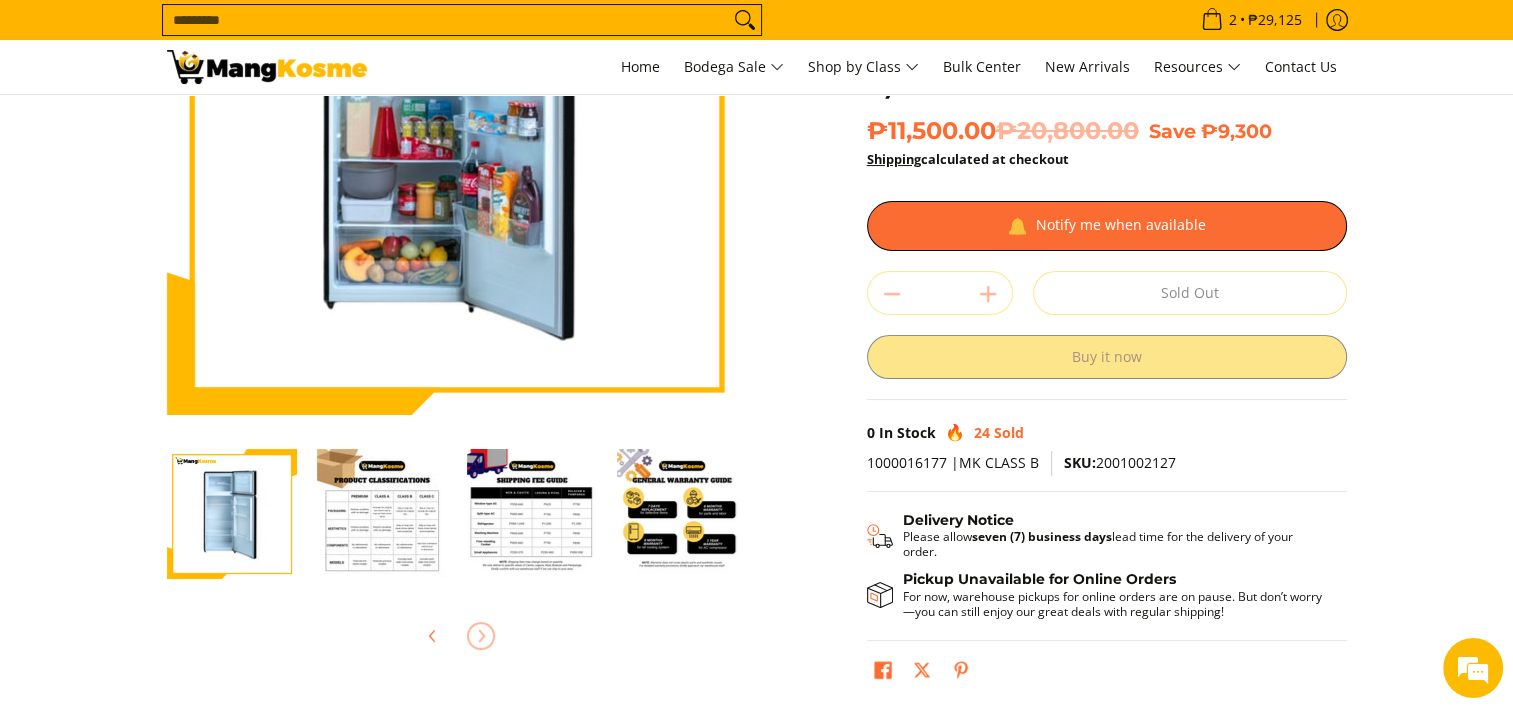 click at bounding box center (232, 514) 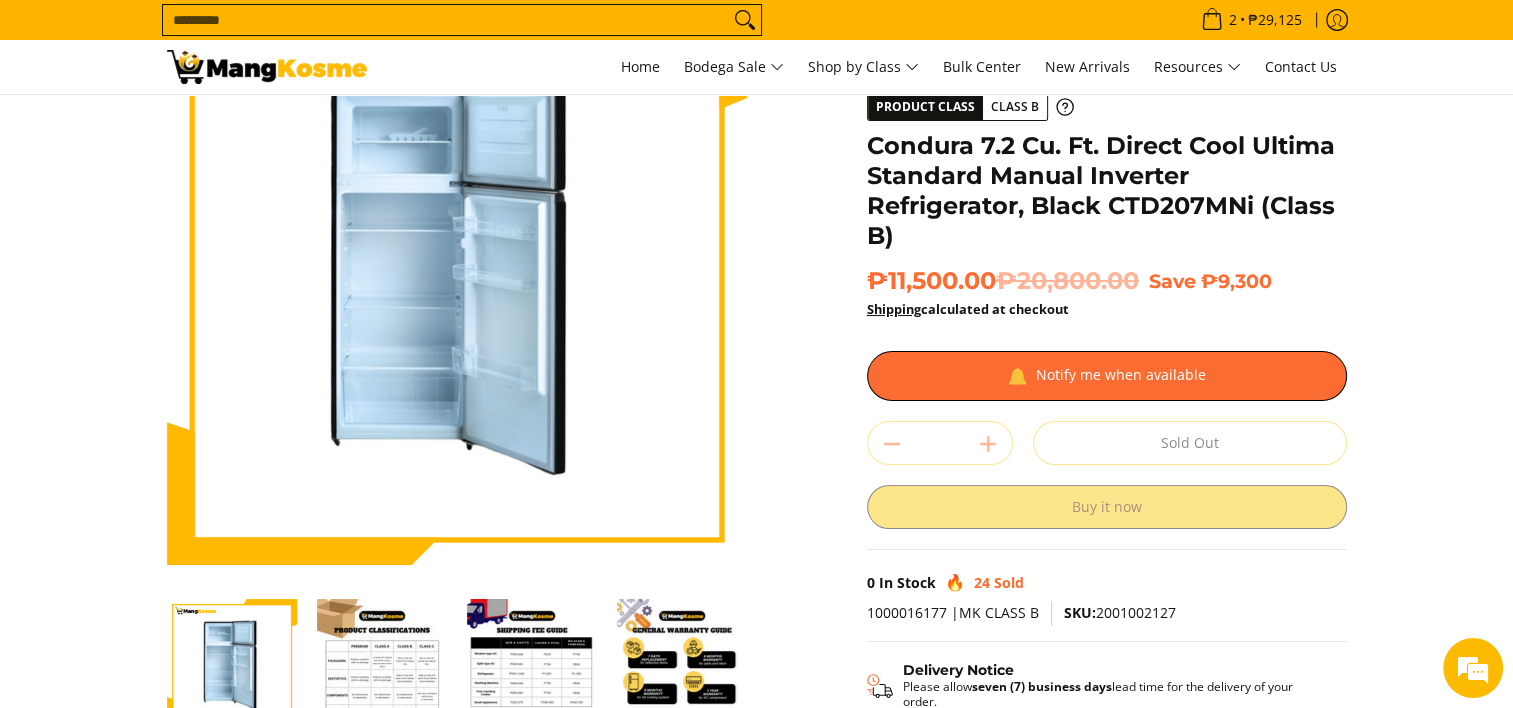 scroll, scrollTop: 200, scrollLeft: 0, axis: vertical 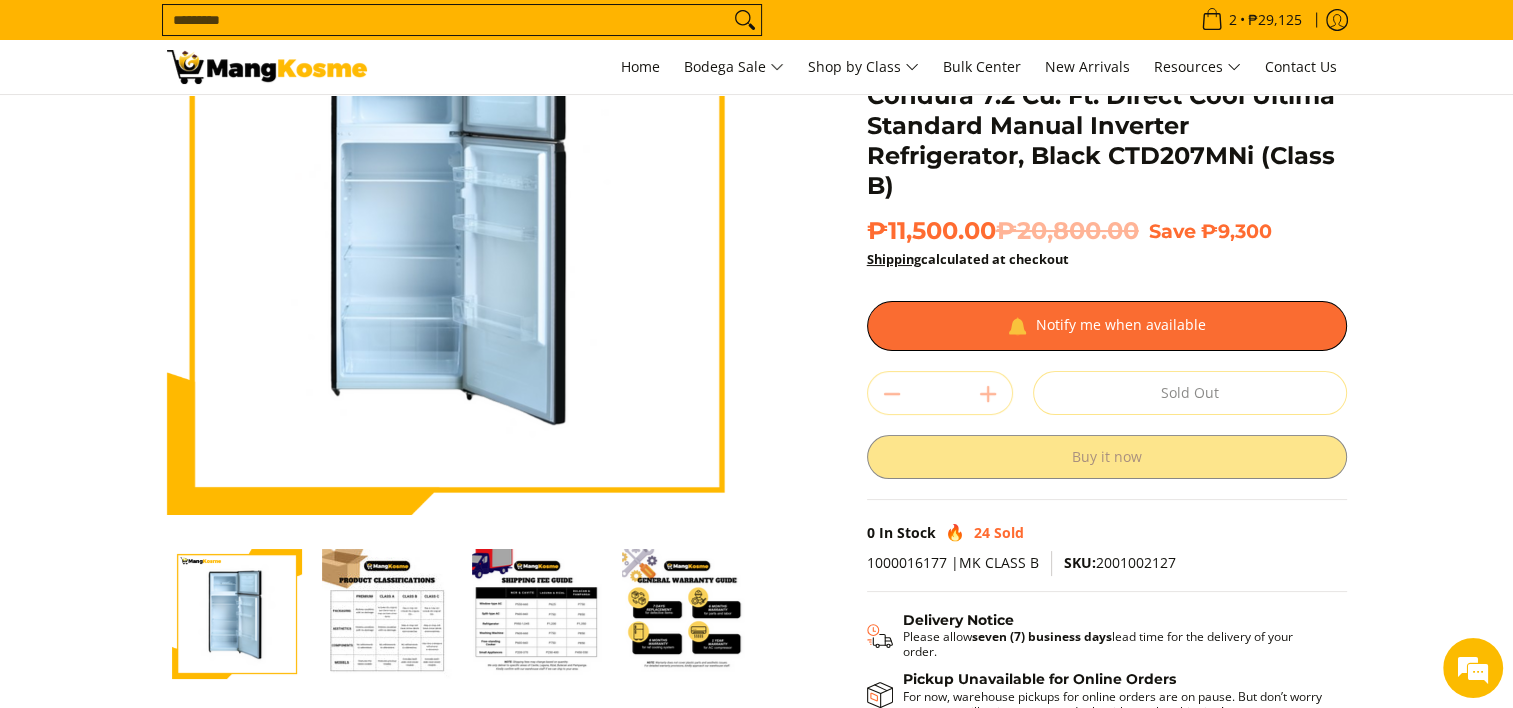 click at bounding box center (387, 614) 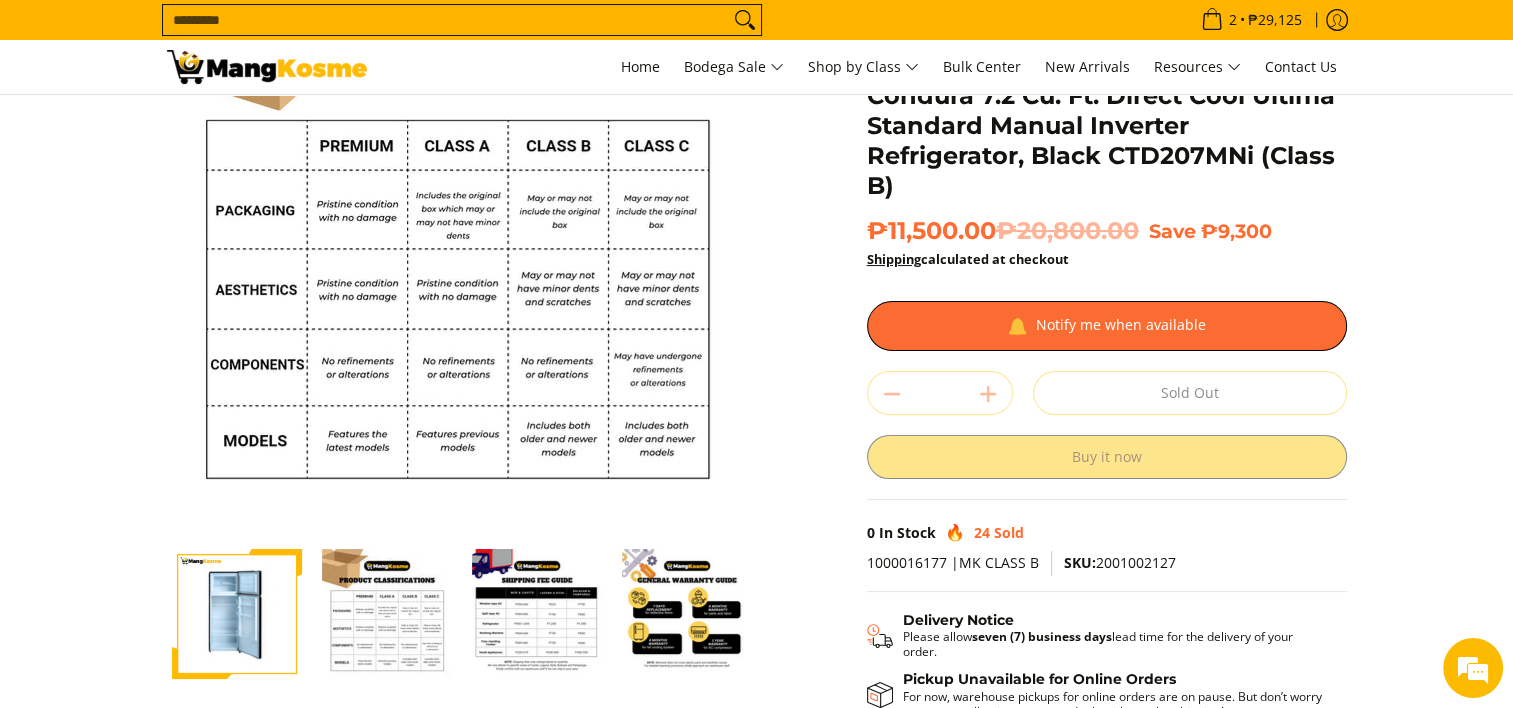 scroll, scrollTop: 0, scrollLeft: 597, axis: horizontal 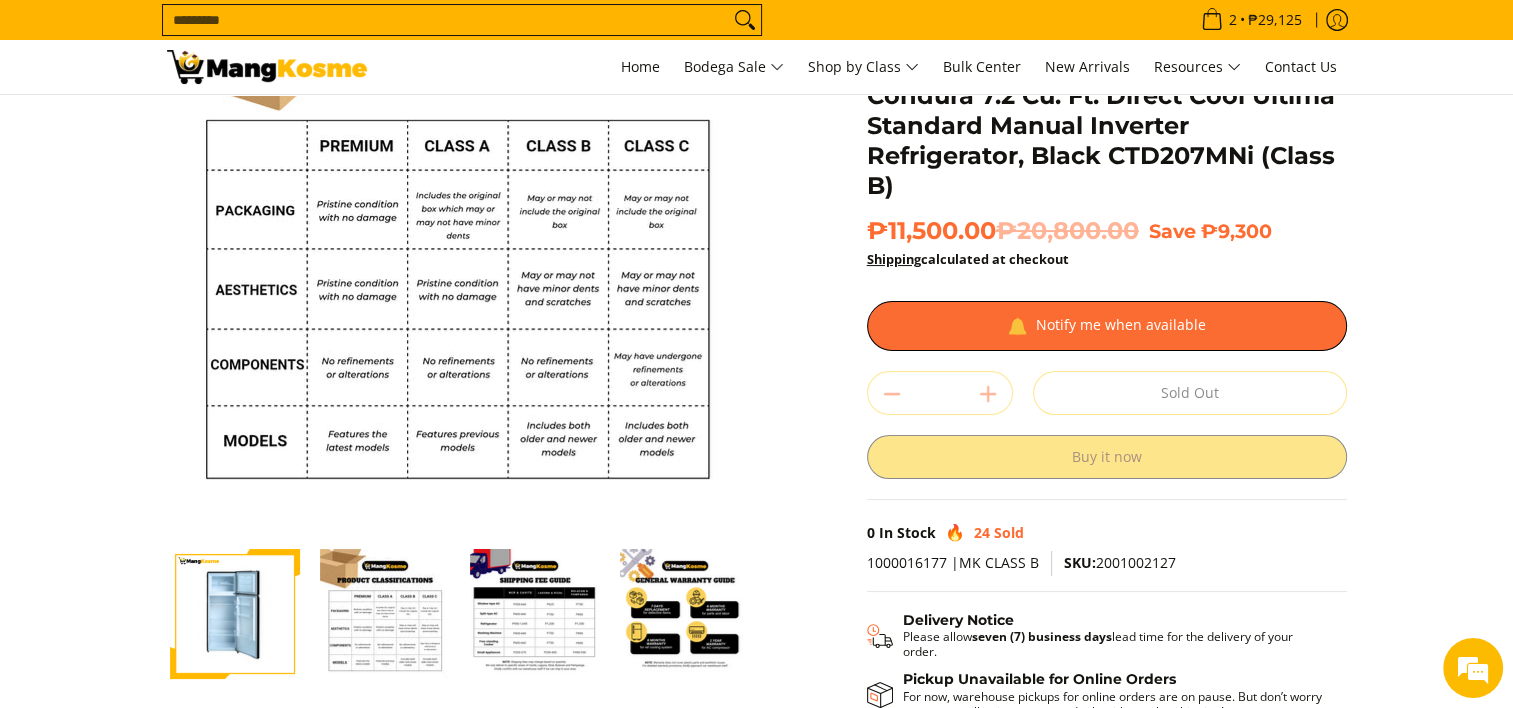 click at bounding box center [535, 614] 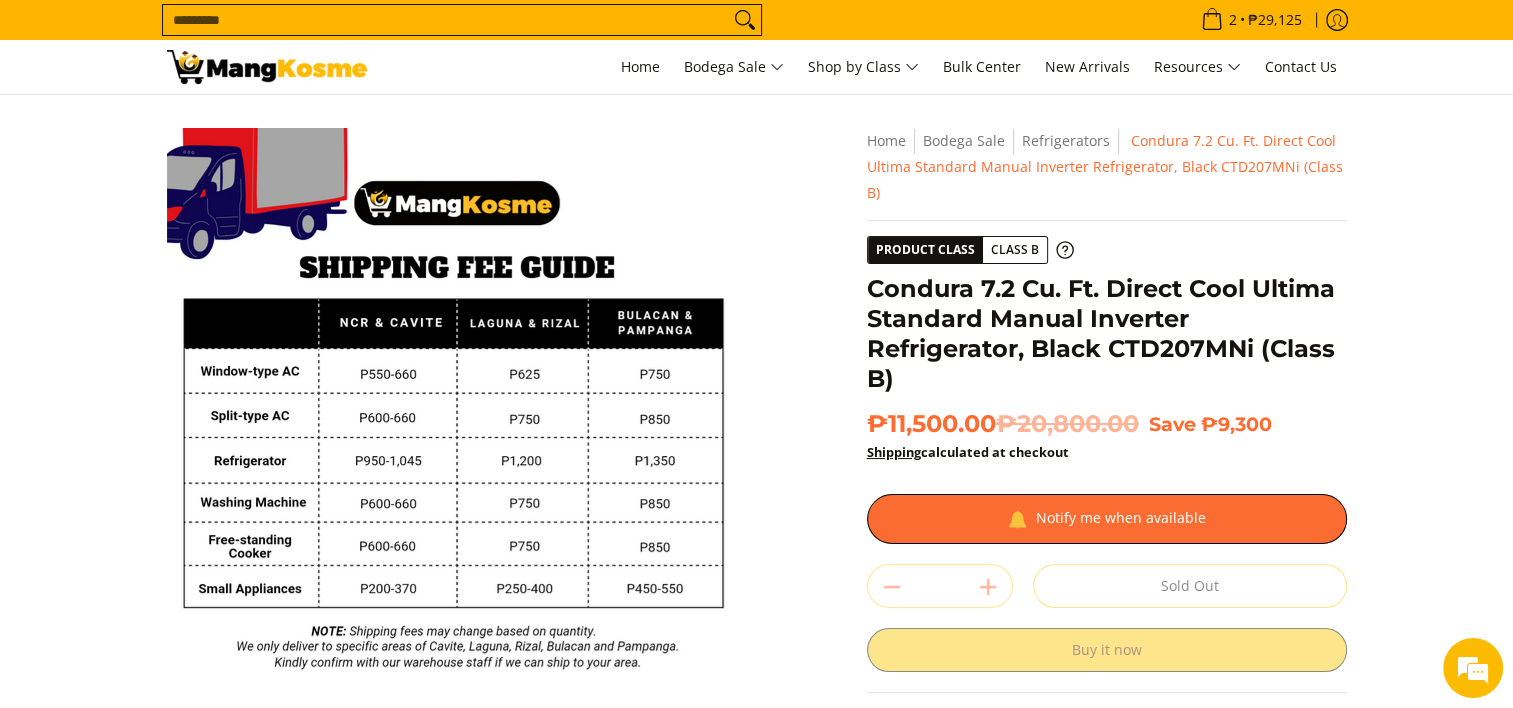 scroll, scrollTop: 0, scrollLeft: 0, axis: both 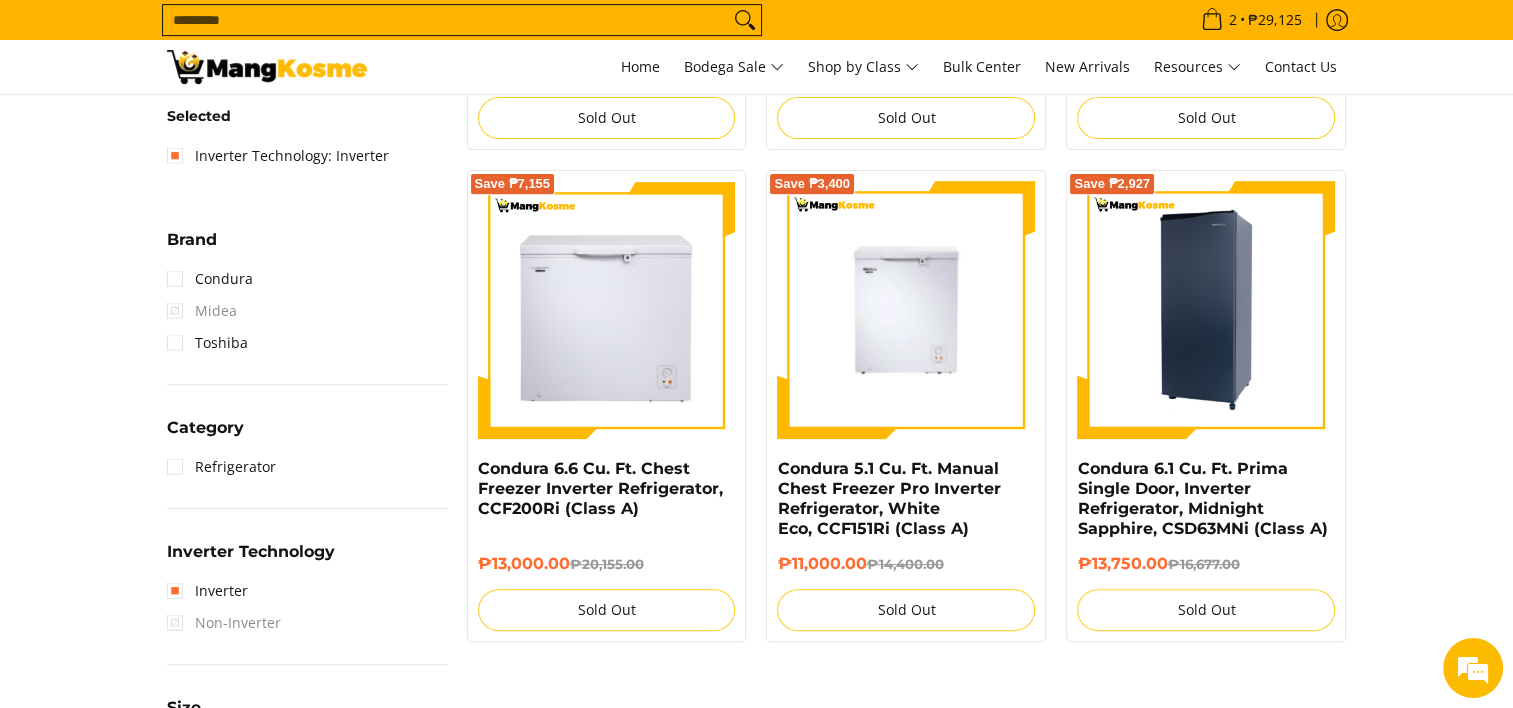click at bounding box center (1206, 310) 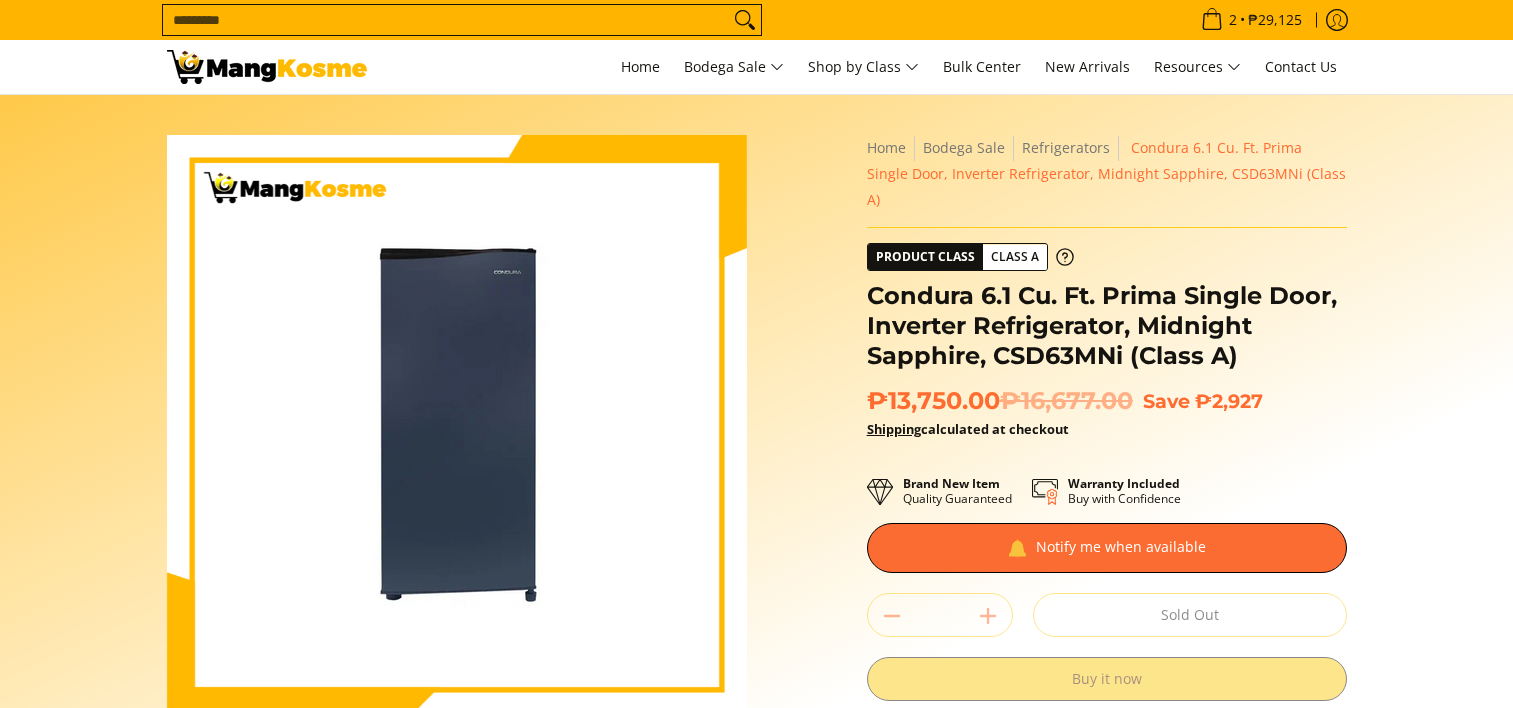 scroll, scrollTop: 200, scrollLeft: 0, axis: vertical 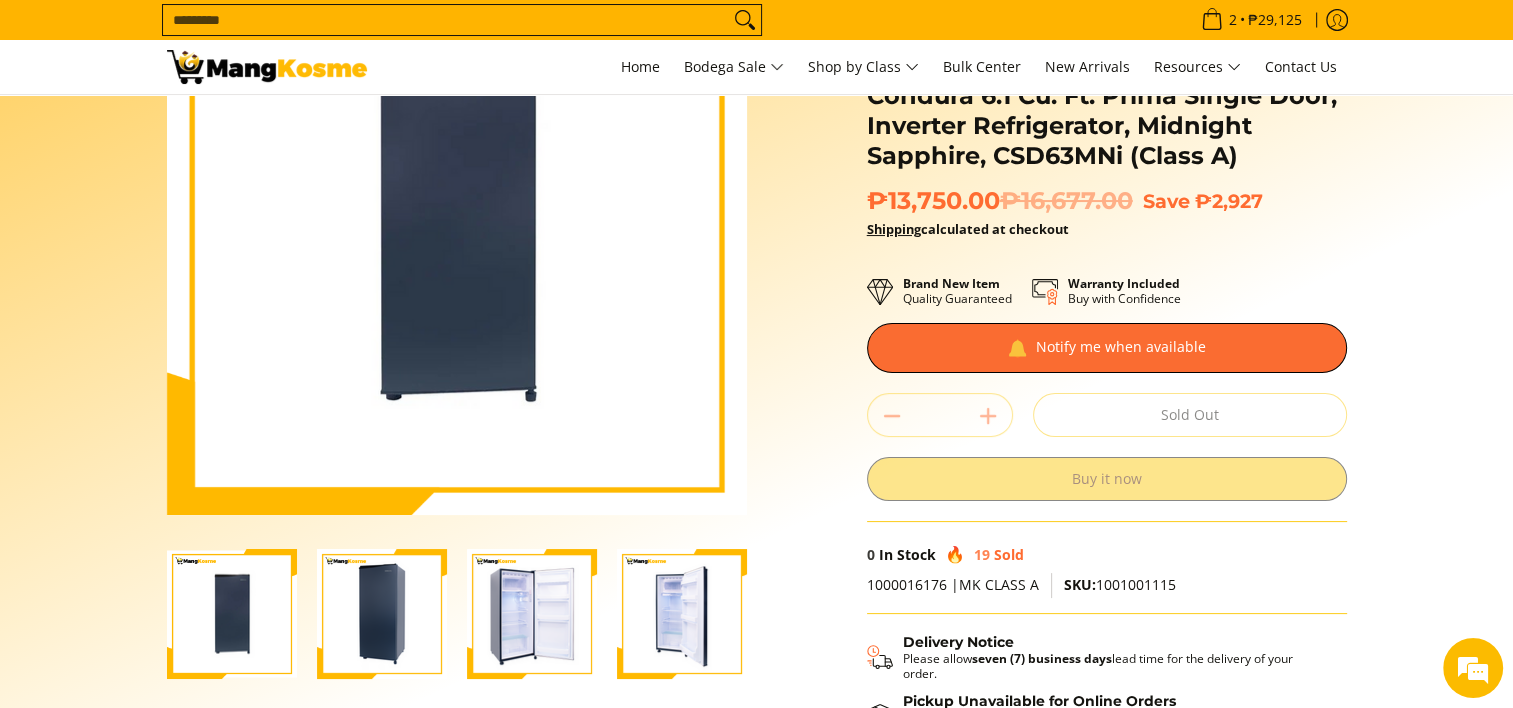 click at bounding box center (382, 614) 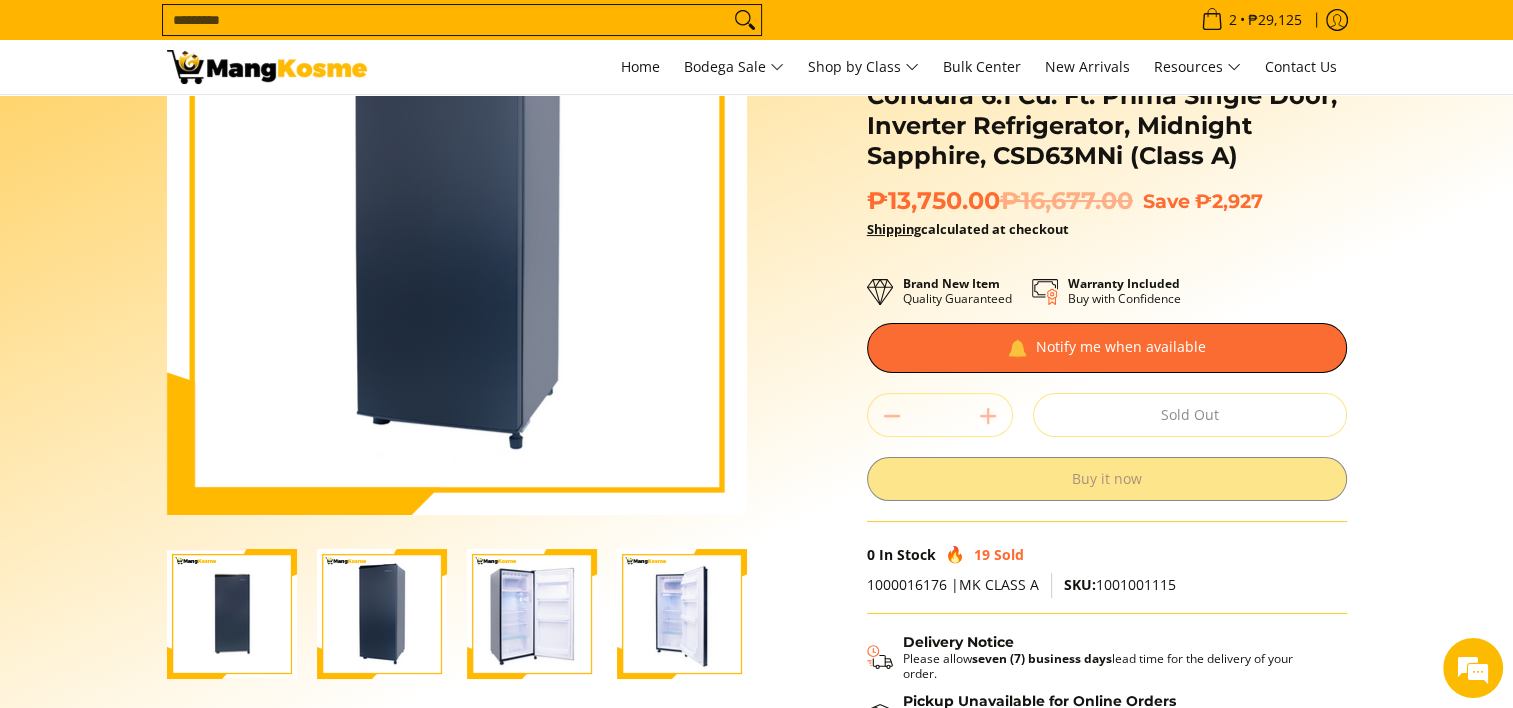 click at bounding box center (532, 614) 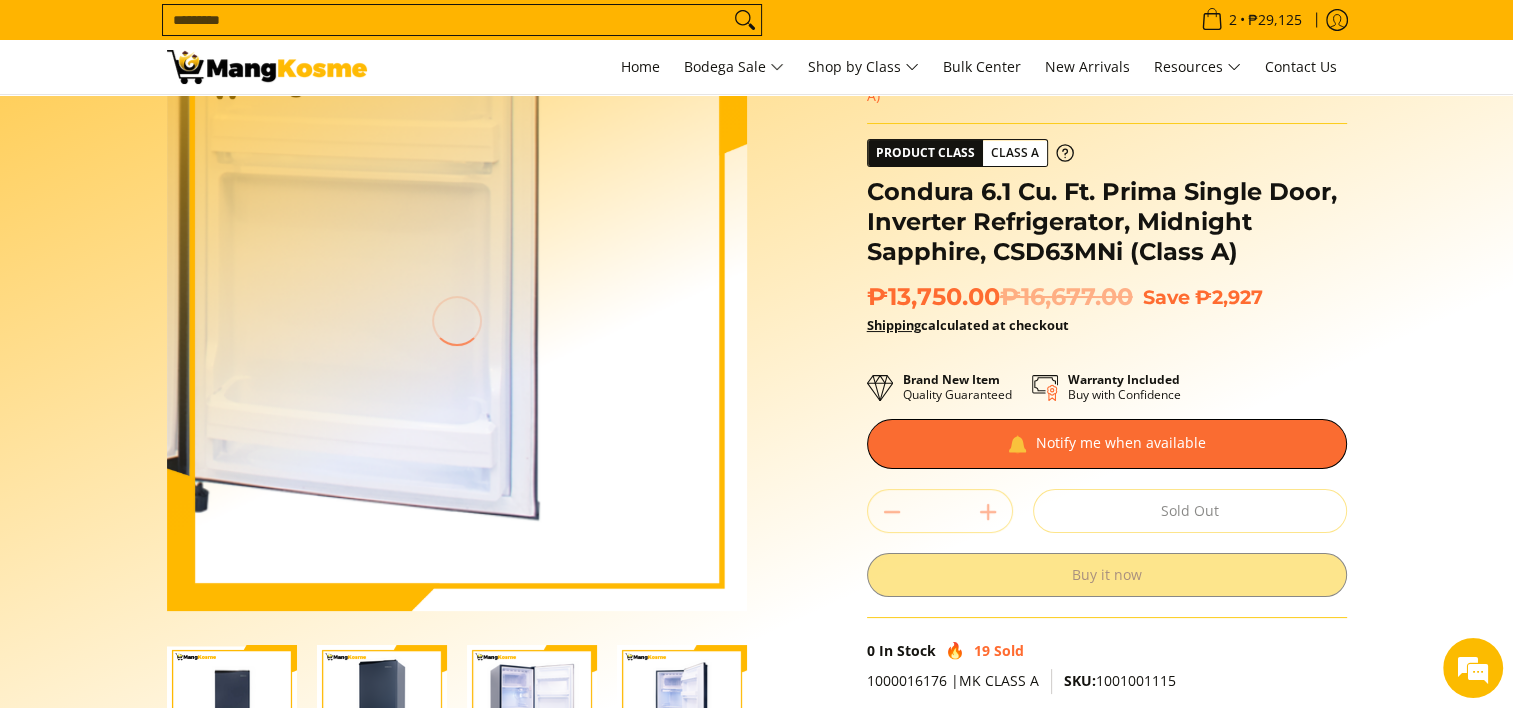 scroll, scrollTop: 100, scrollLeft: 0, axis: vertical 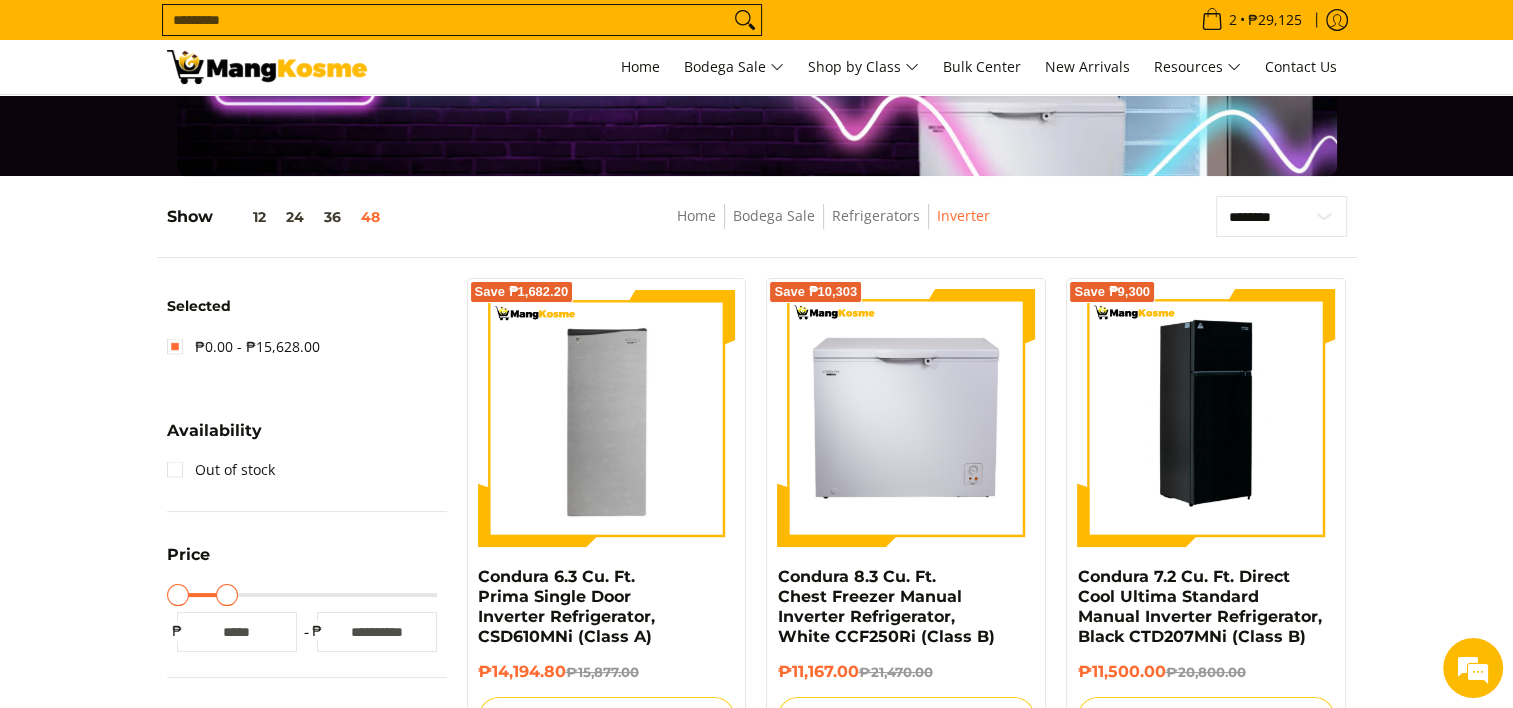 click at bounding box center (1206, 418) 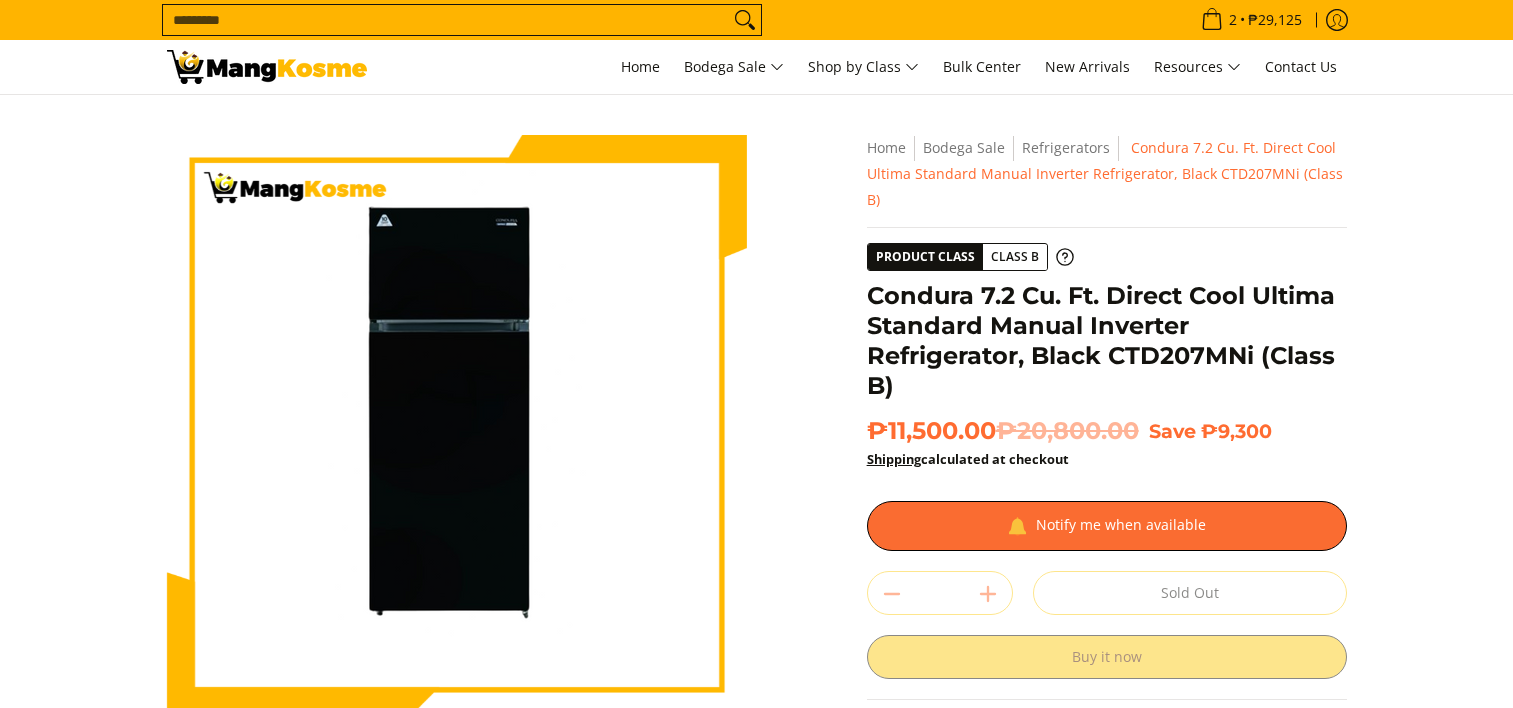 scroll, scrollTop: 0, scrollLeft: 0, axis: both 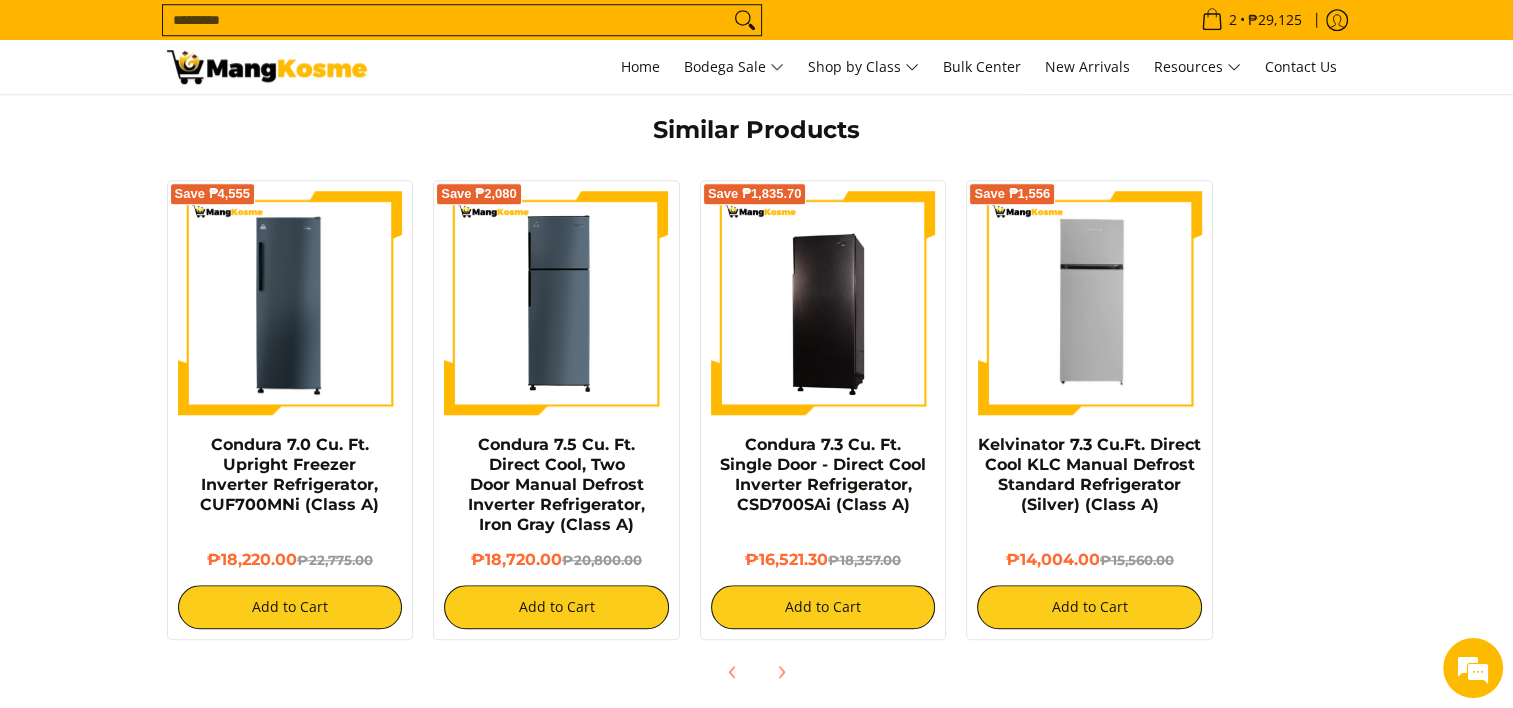 click on "Save
₱4,555
Condura 7.0 Cu. Ft. Upright Freezer Inverter Refrigerator, CUF700MNi (Class A)
₱18,220.00  ₱22,775.00
Add to Cart
Save
₱2,080
Condura 7.5 Cu. Ft.  Direct Cool, Two Door Manual Defrost Inverter Refrigerator, Iron Gray (Class A)" at bounding box center [757, 405] 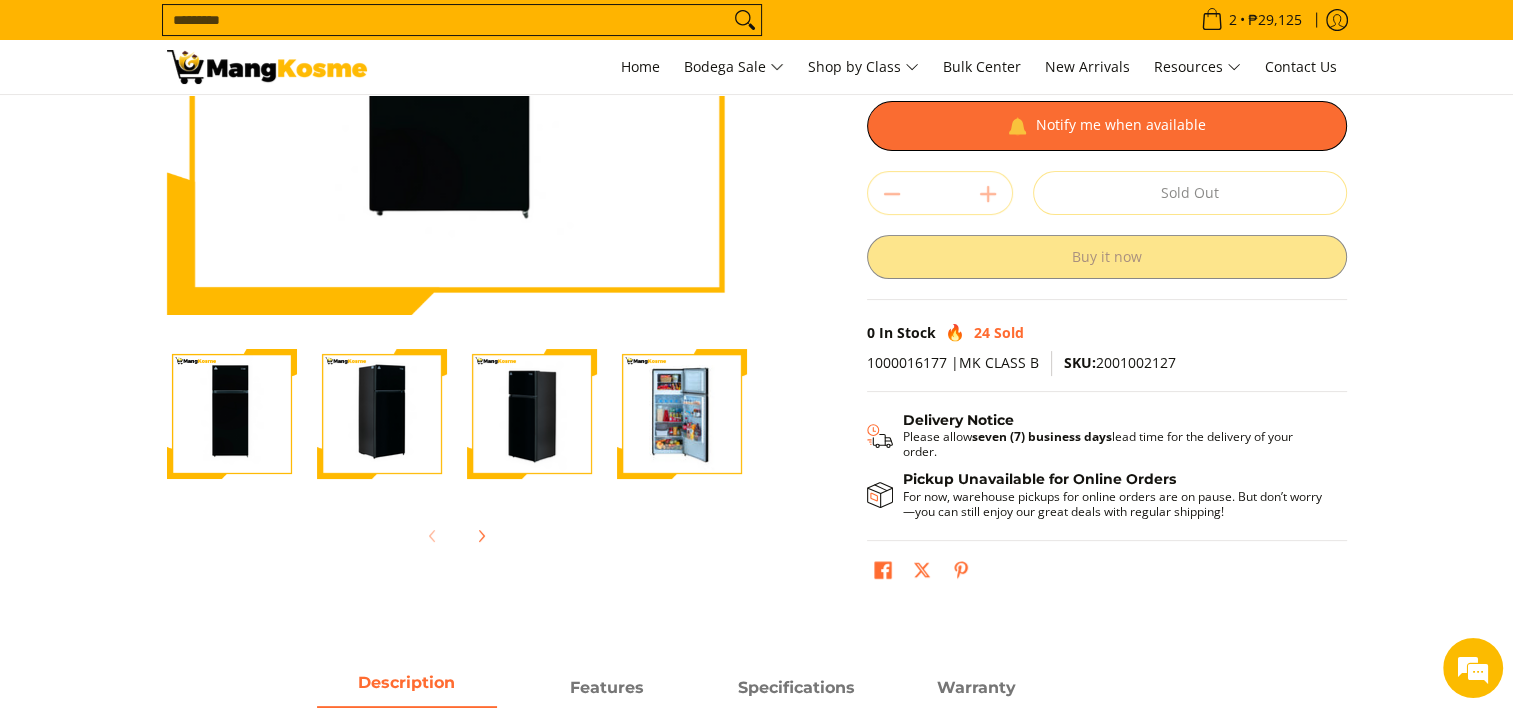 scroll, scrollTop: 0, scrollLeft: 0, axis: both 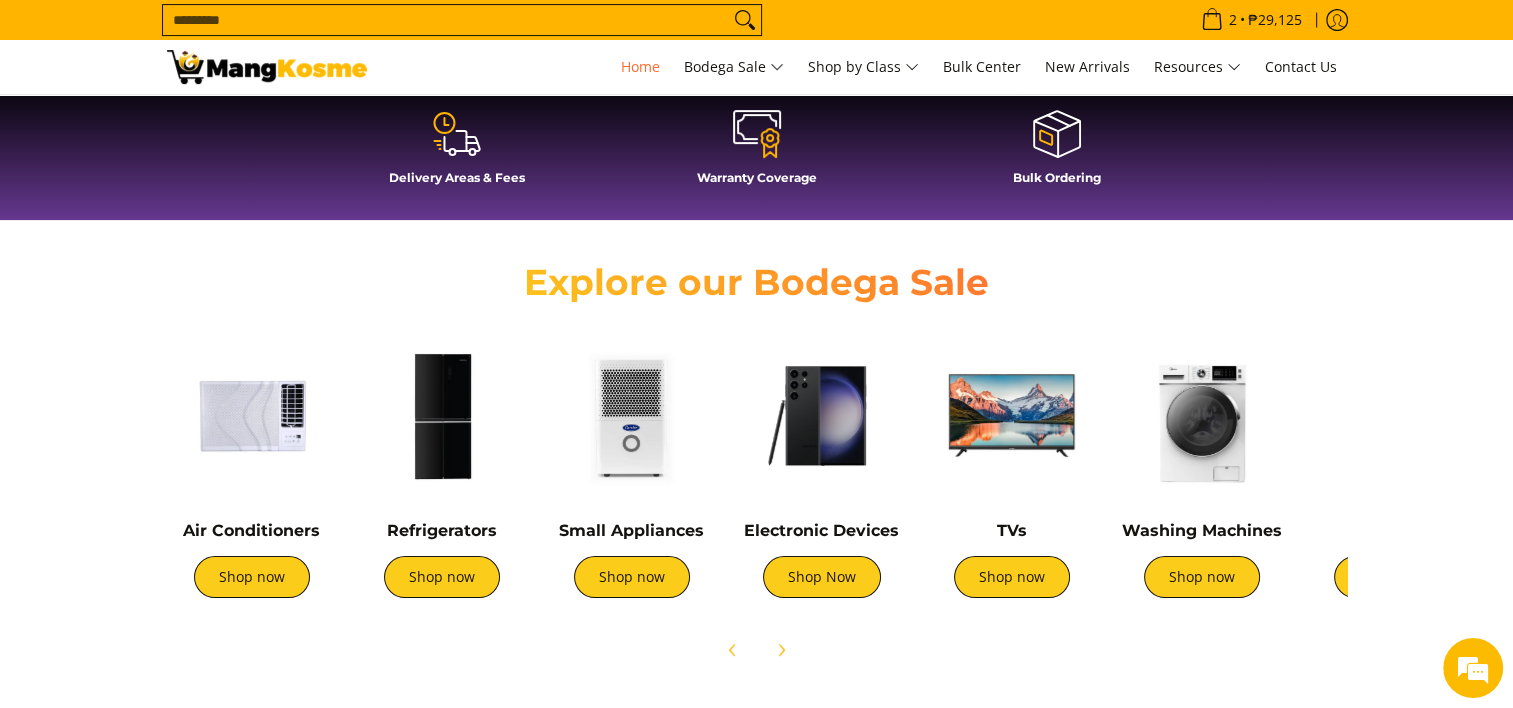 drag, startPoint x: 486, startPoint y: 376, endPoint x: 487, endPoint y: 362, distance: 14.035668 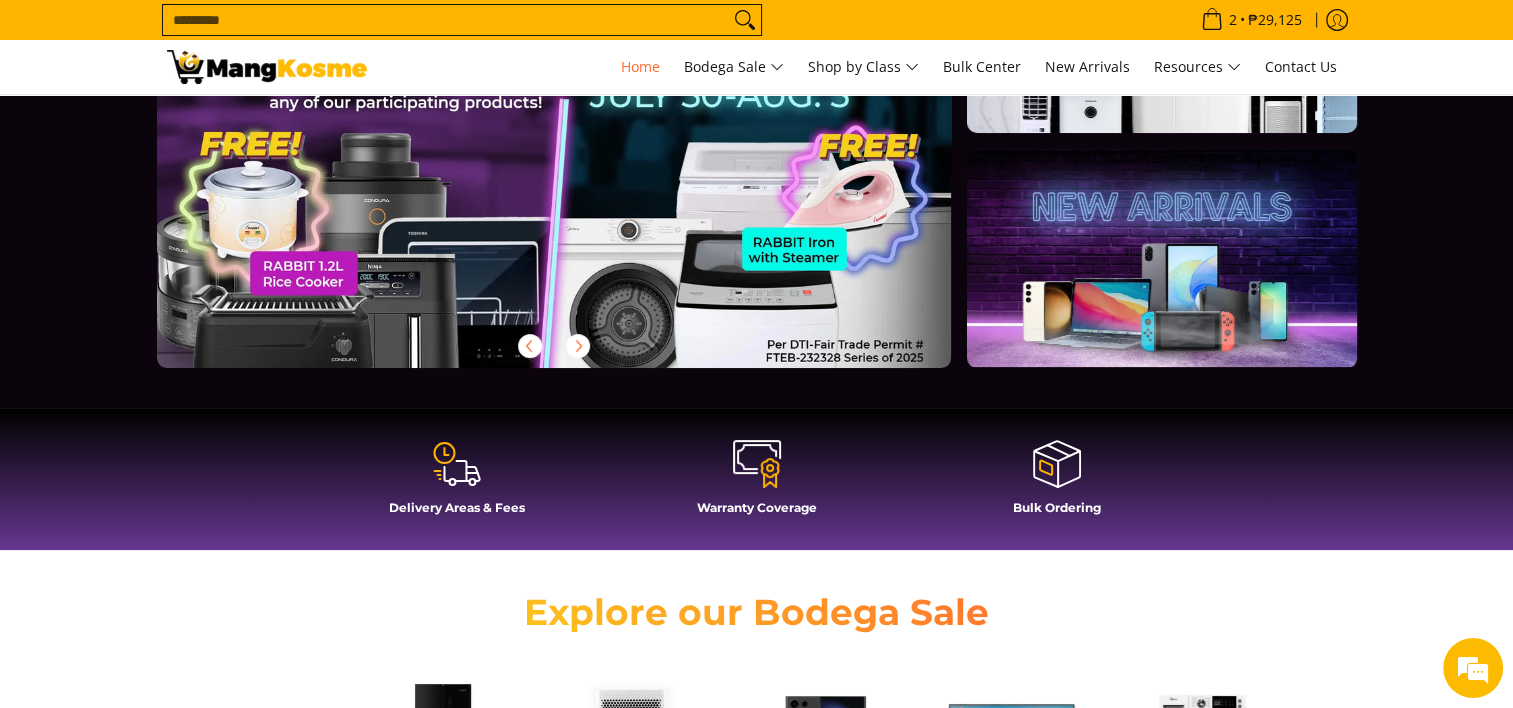 scroll, scrollTop: 200, scrollLeft: 0, axis: vertical 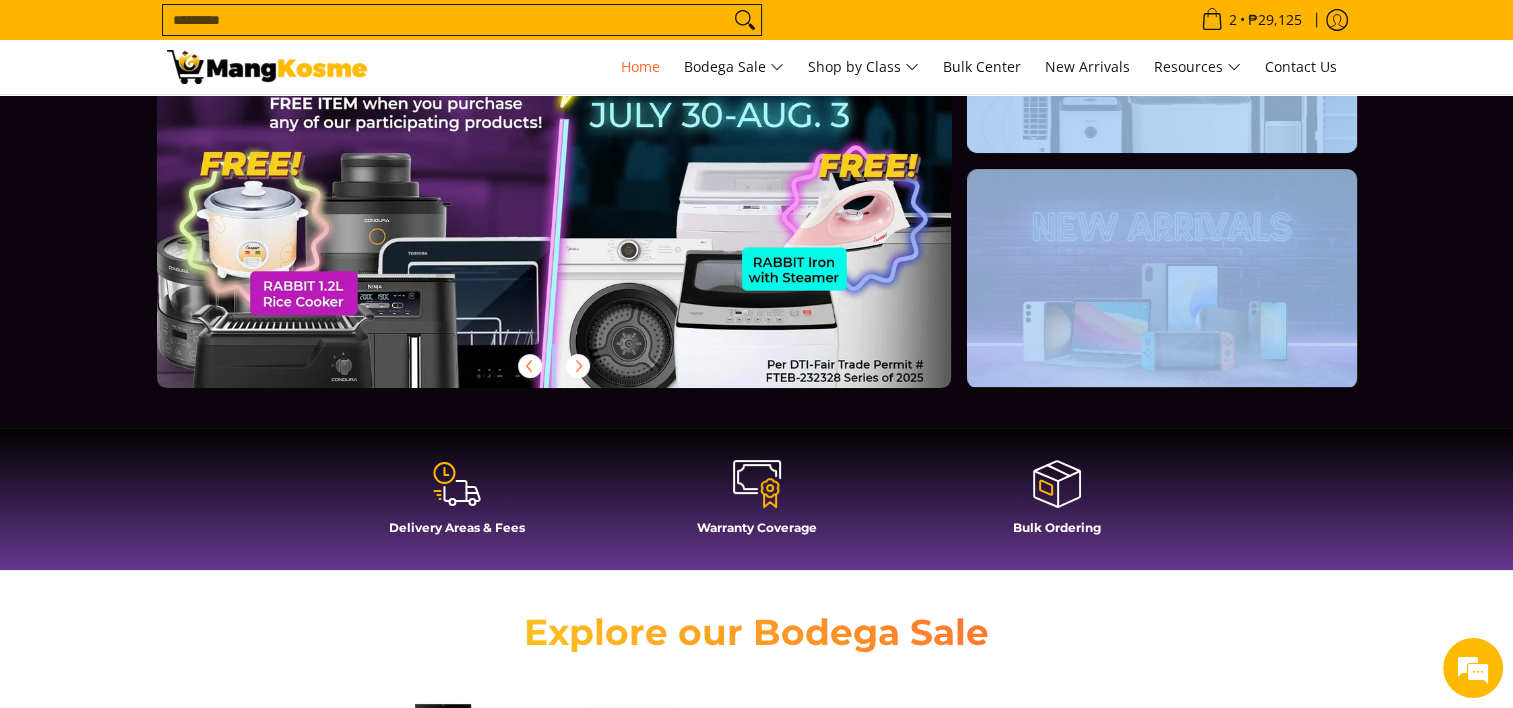 drag, startPoint x: 487, startPoint y: 362, endPoint x: 270, endPoint y: 427, distance: 226.52594 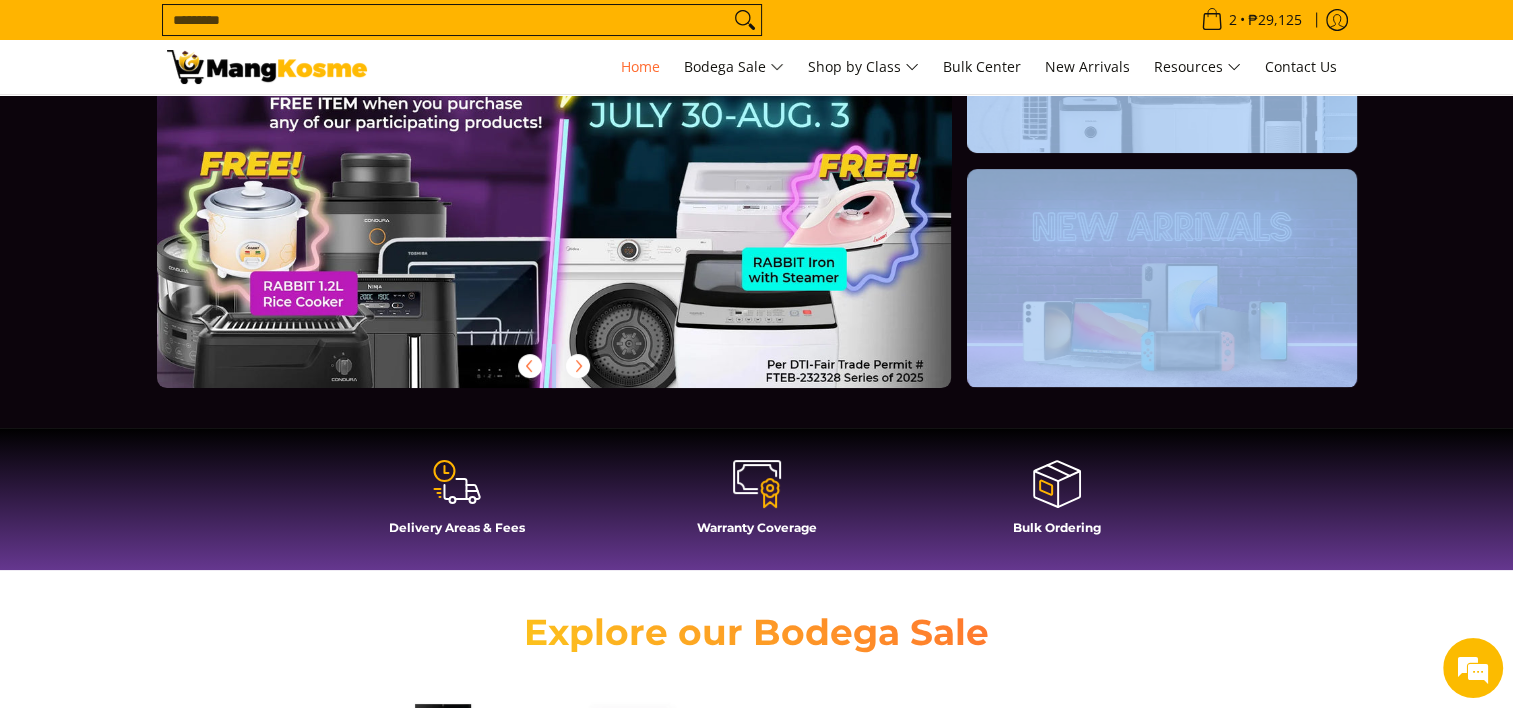 click at bounding box center [457, 484] 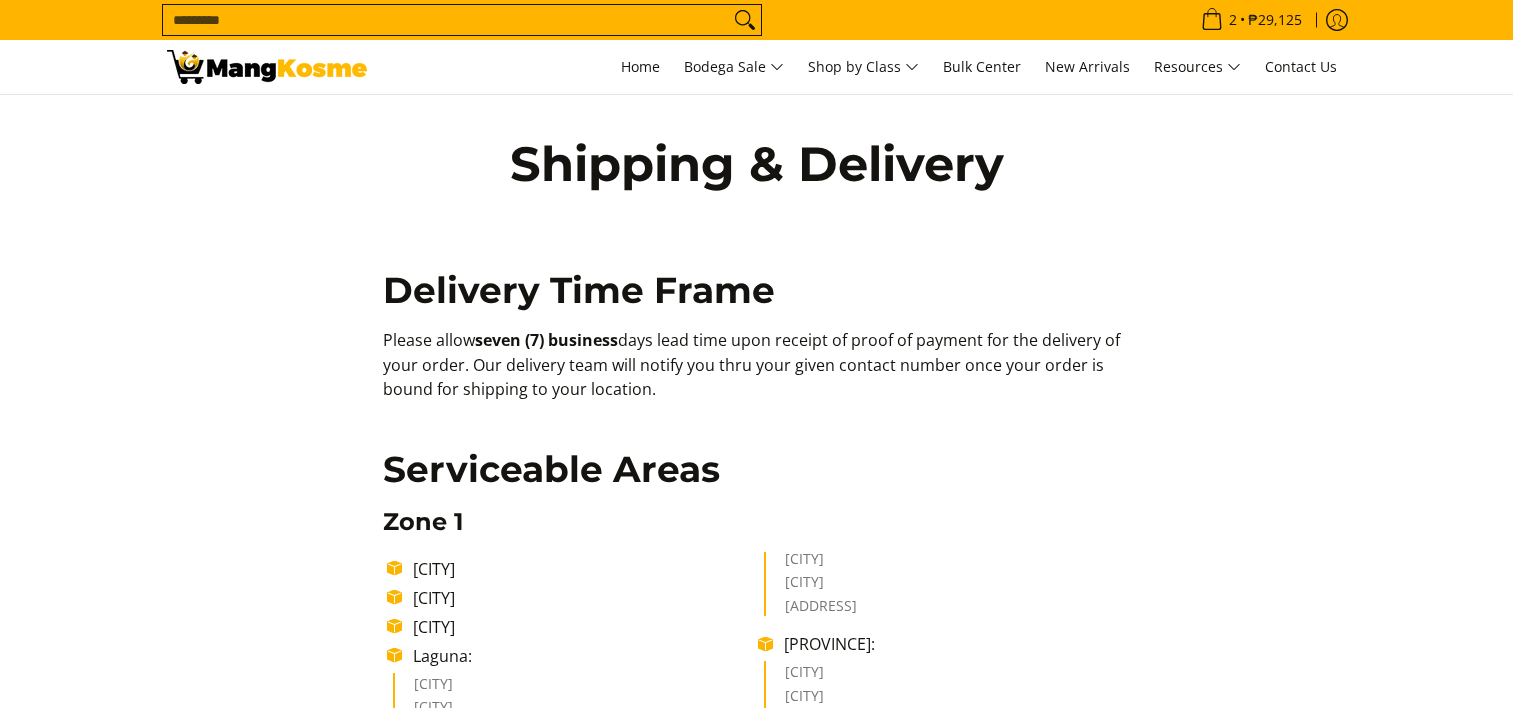 scroll, scrollTop: 0, scrollLeft: 0, axis: both 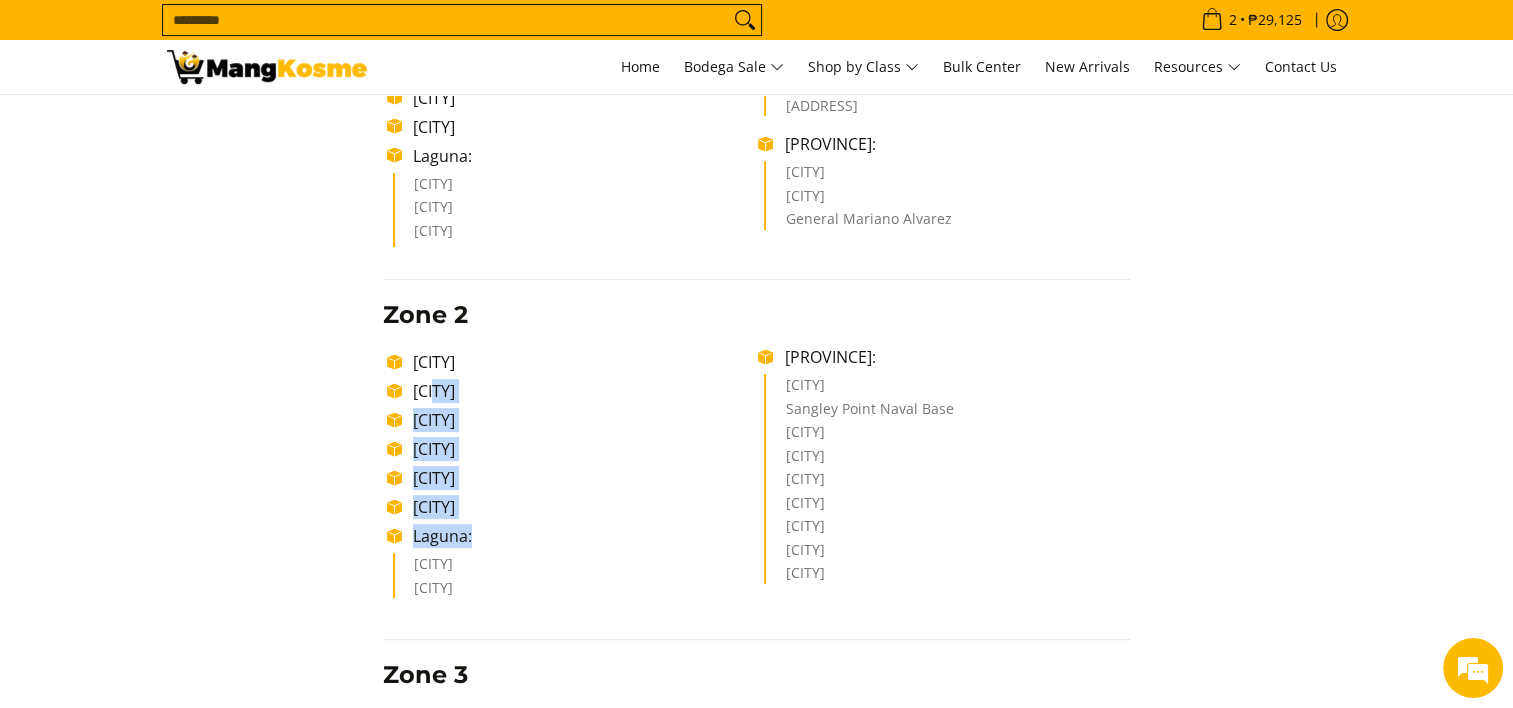 drag, startPoint x: 441, startPoint y: 395, endPoint x: 592, endPoint y: 540, distance: 209.3466 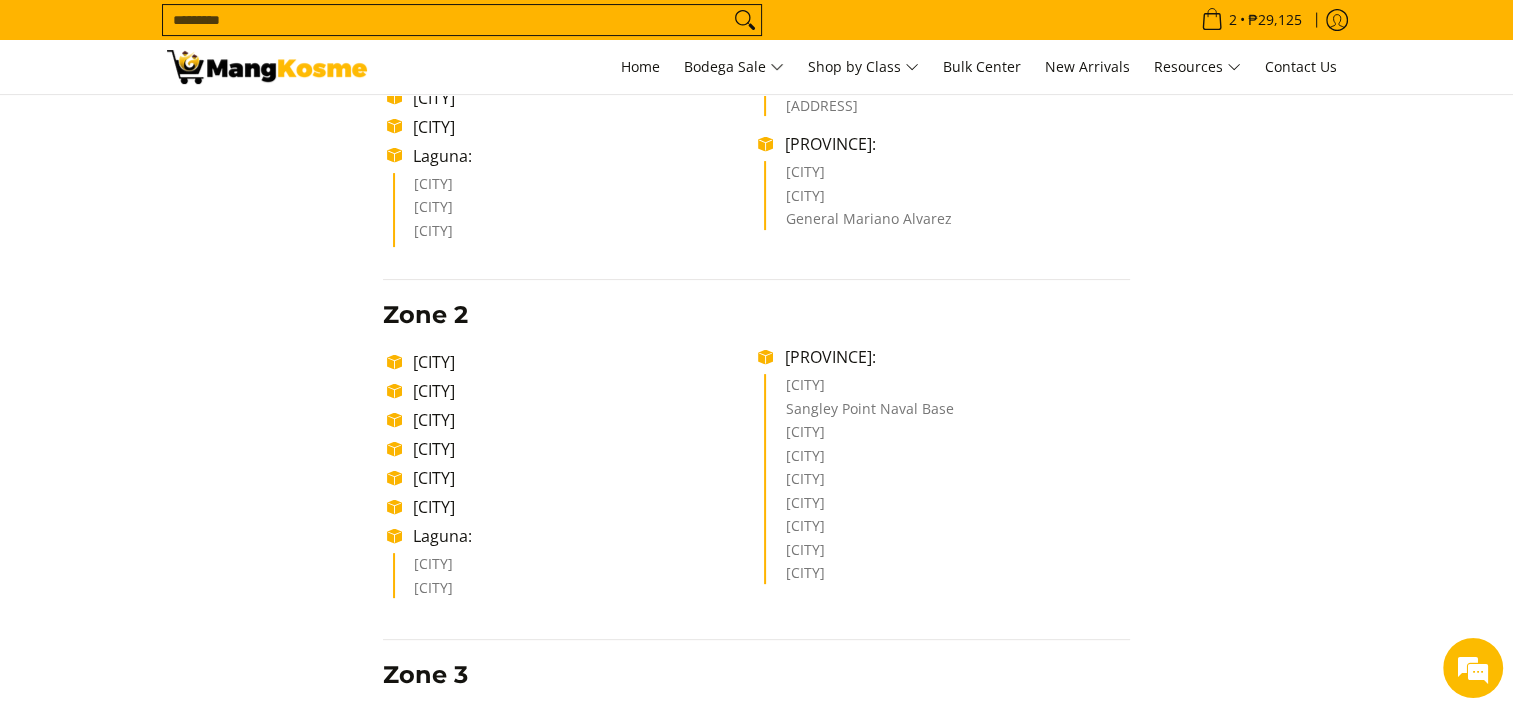 drag, startPoint x: 1076, startPoint y: 448, endPoint x: 1035, endPoint y: 473, distance: 48.02083 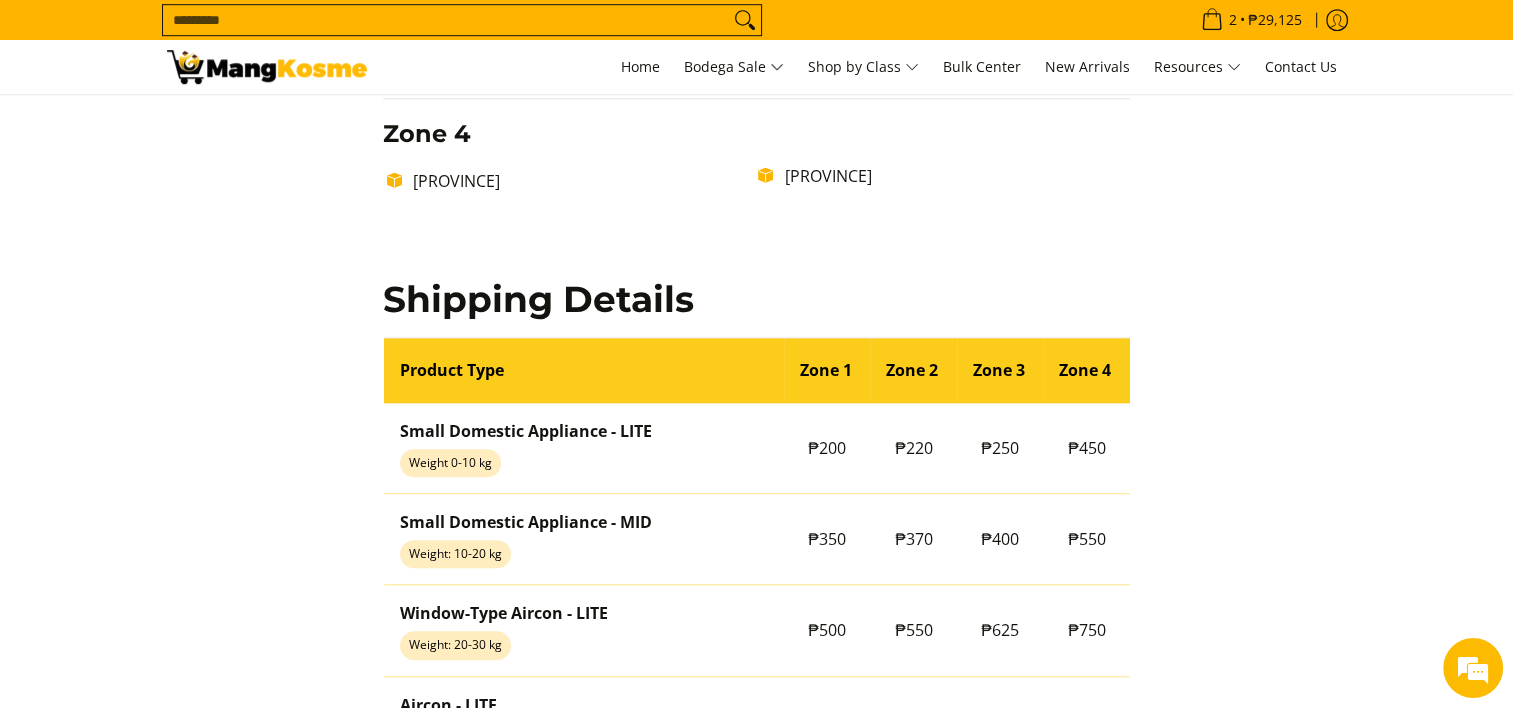scroll, scrollTop: 1400, scrollLeft: 0, axis: vertical 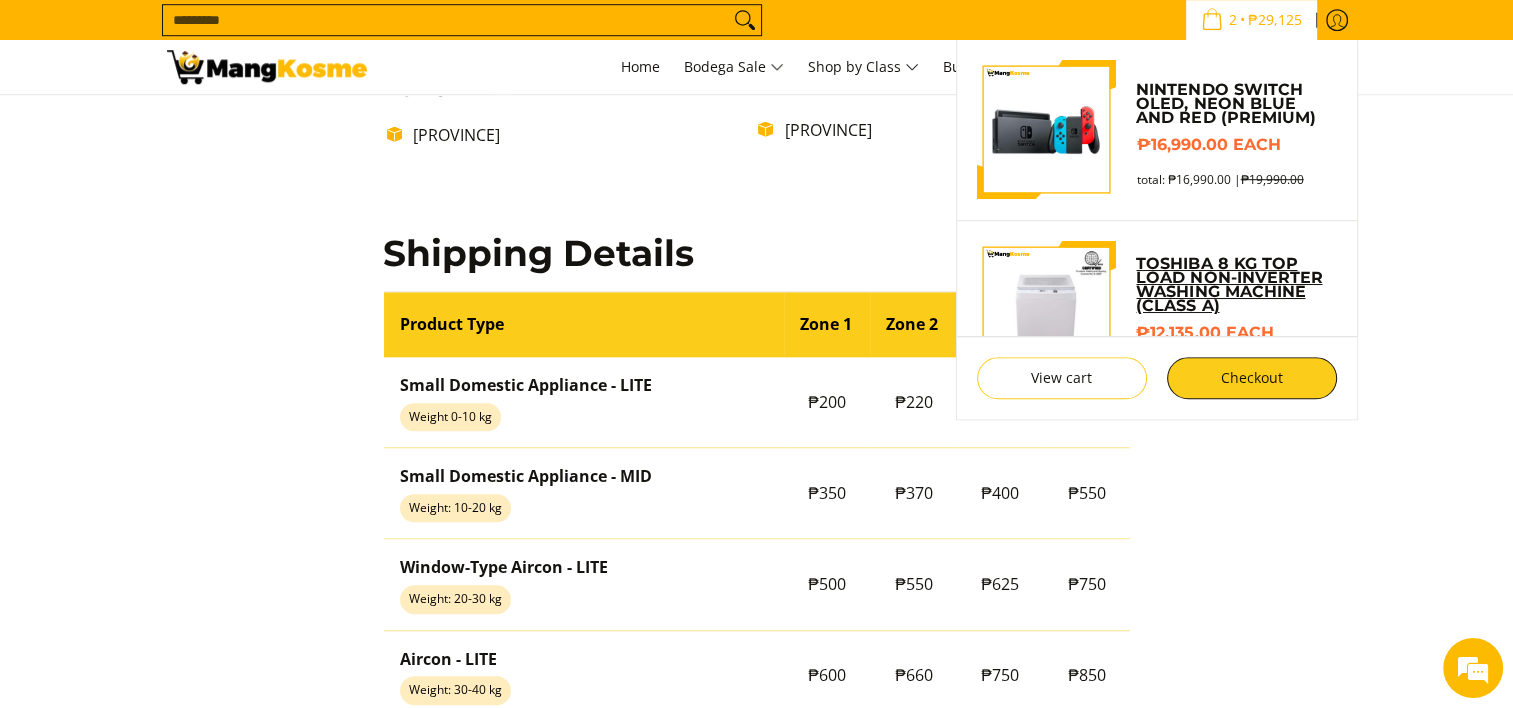 click on "Toshiba 8 KG Top Load Non-Inverter Washing Machine (Class A)" at bounding box center (1236, 285) 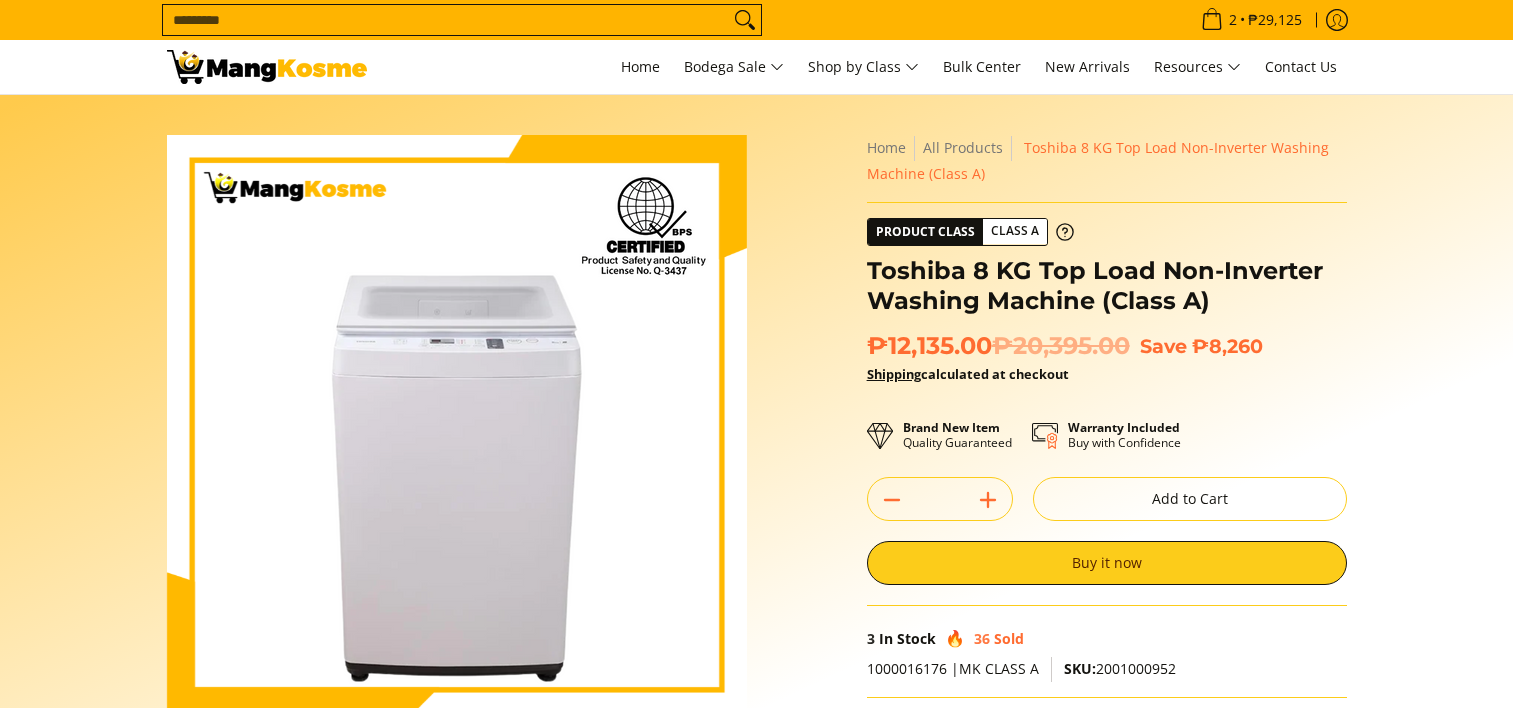 scroll, scrollTop: 534, scrollLeft: 0, axis: vertical 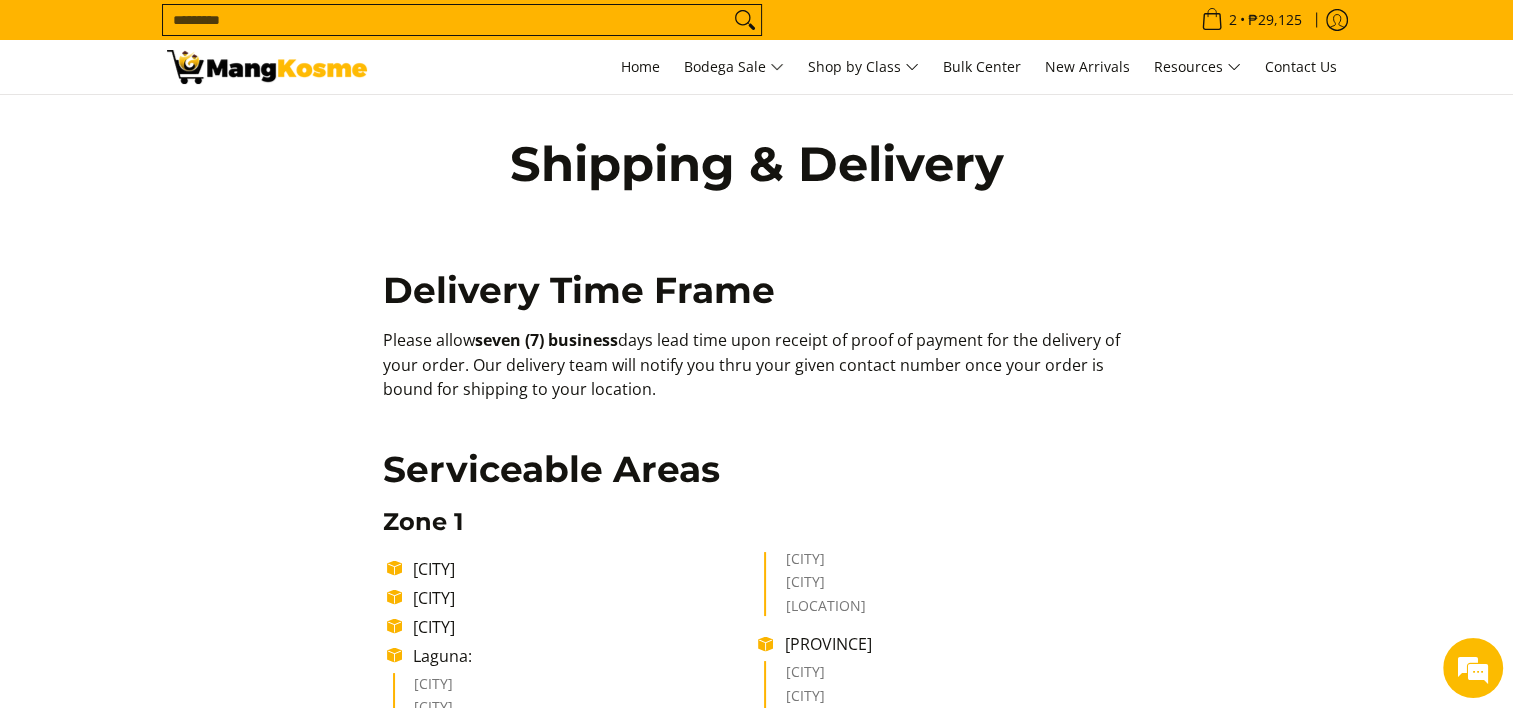 click on "Search..." at bounding box center (446, 20) 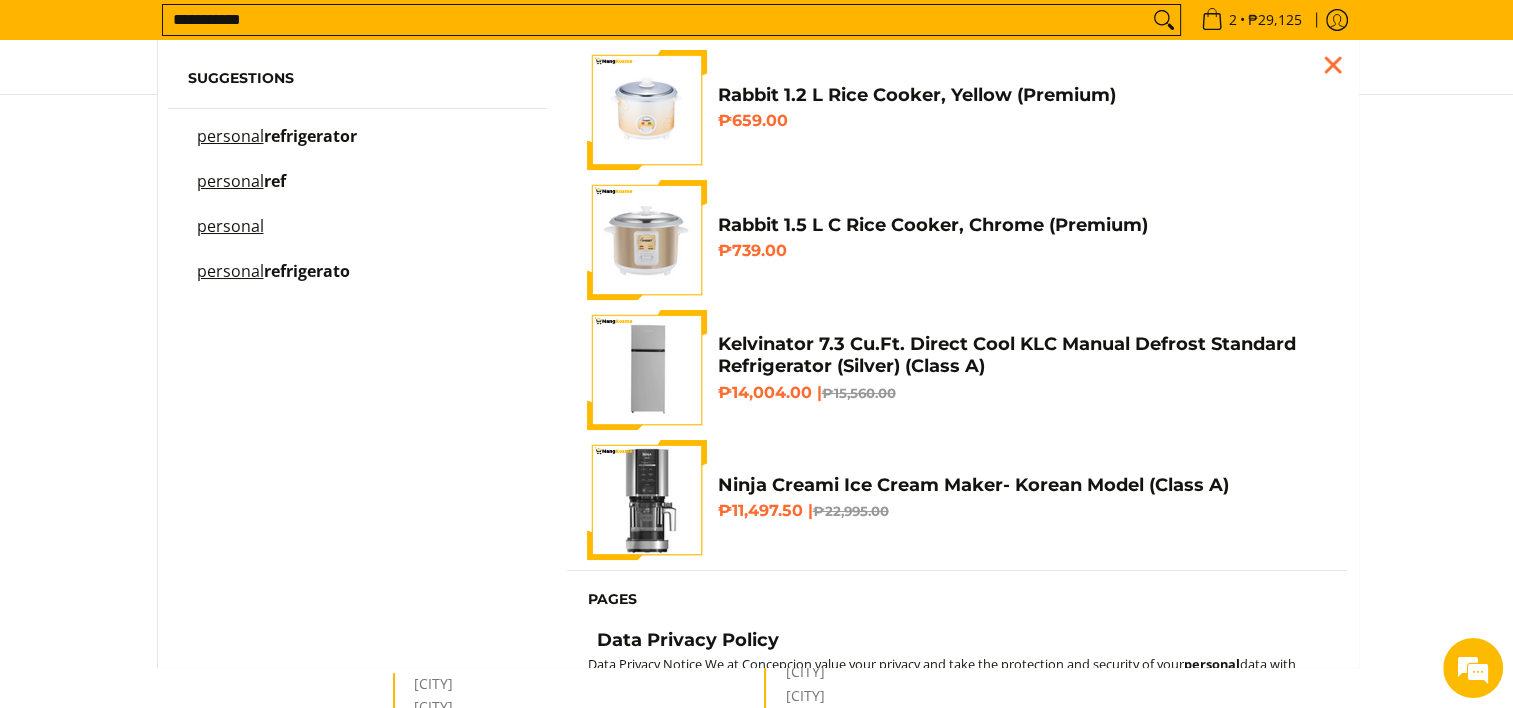 scroll, scrollTop: 0, scrollLeft: 0, axis: both 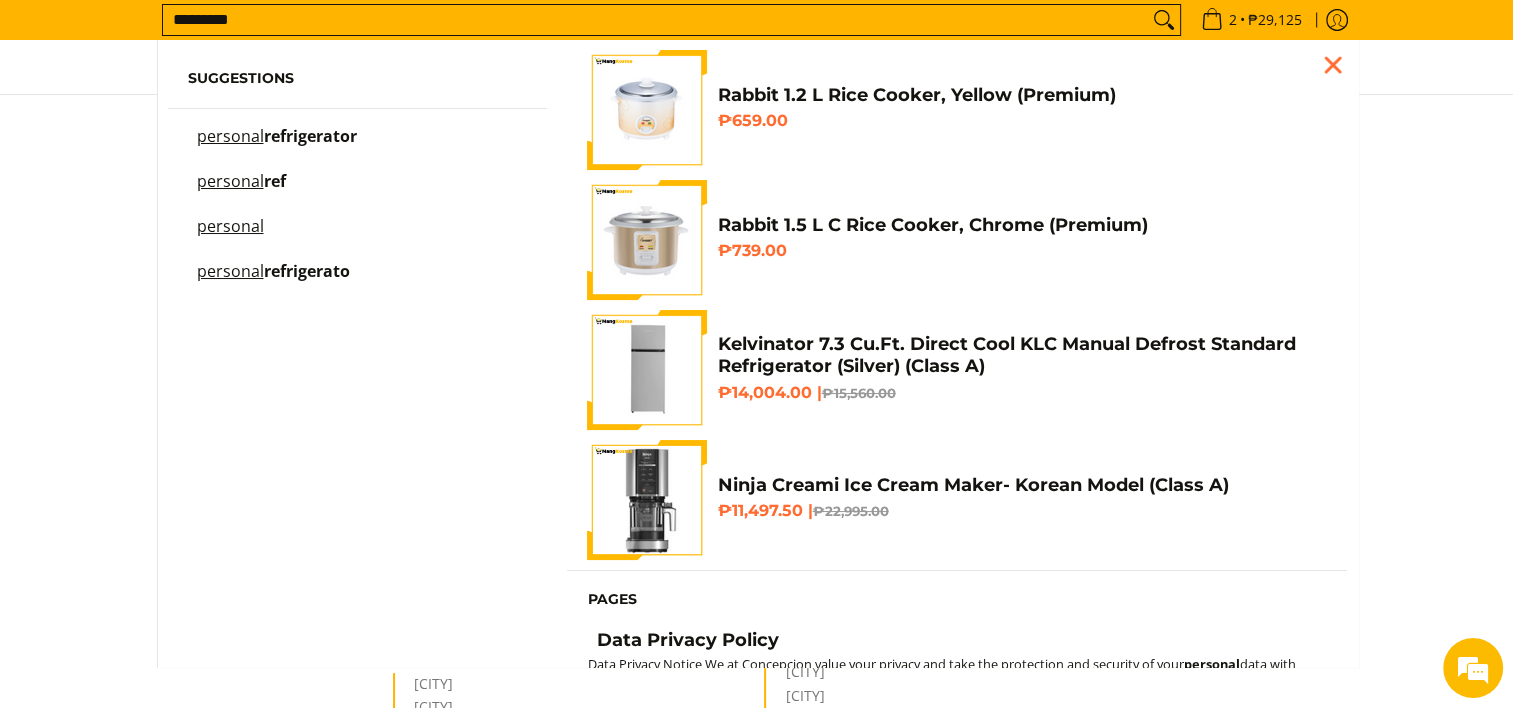 type on "********" 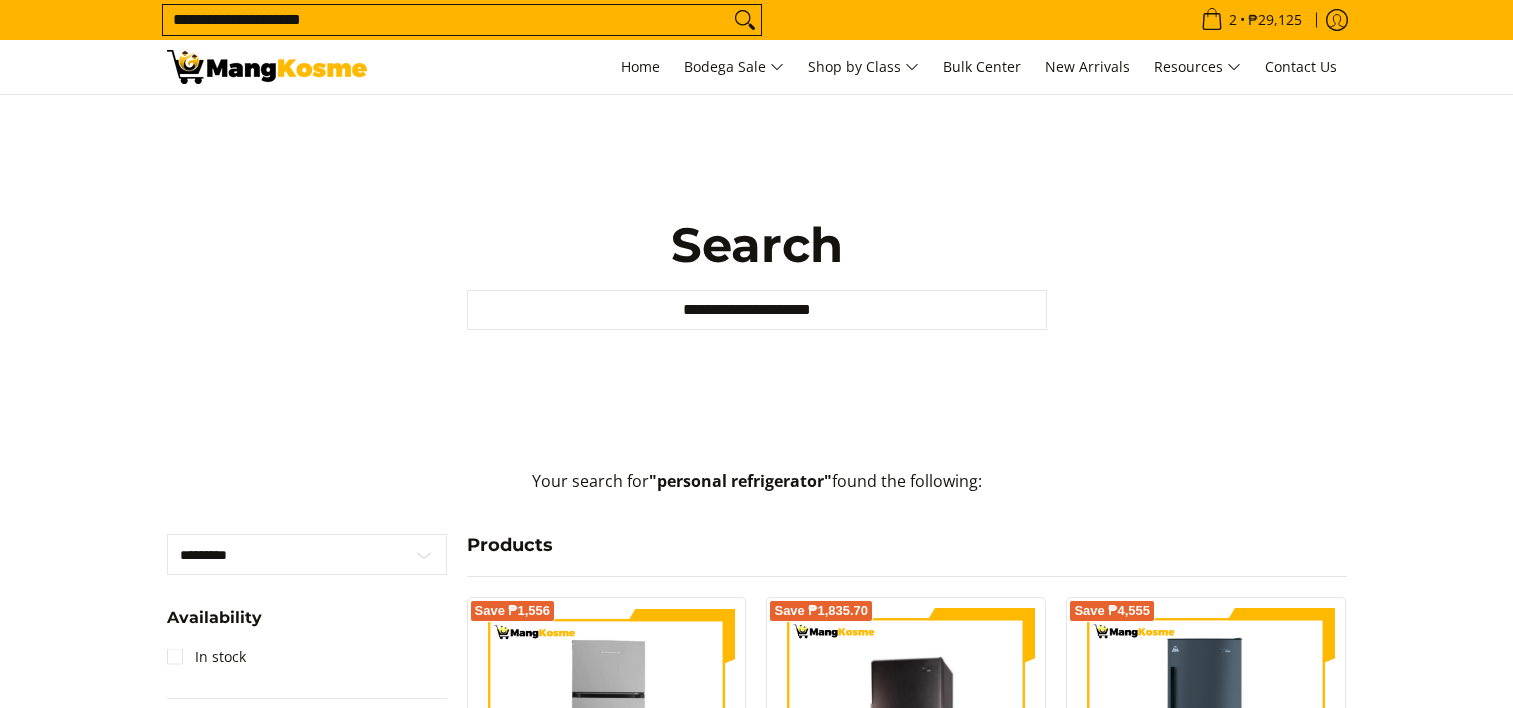 scroll, scrollTop: 0, scrollLeft: 0, axis: both 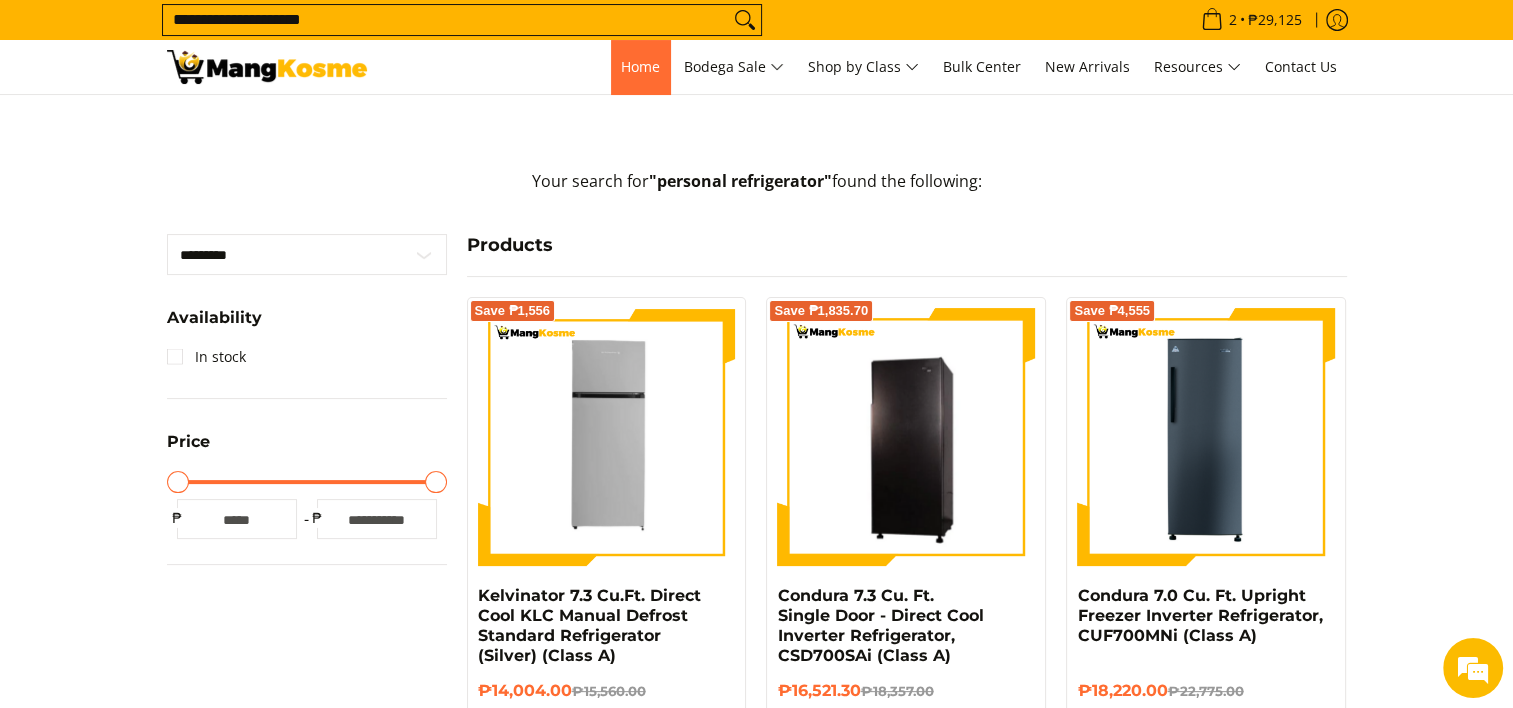click on "Home" at bounding box center (640, 67) 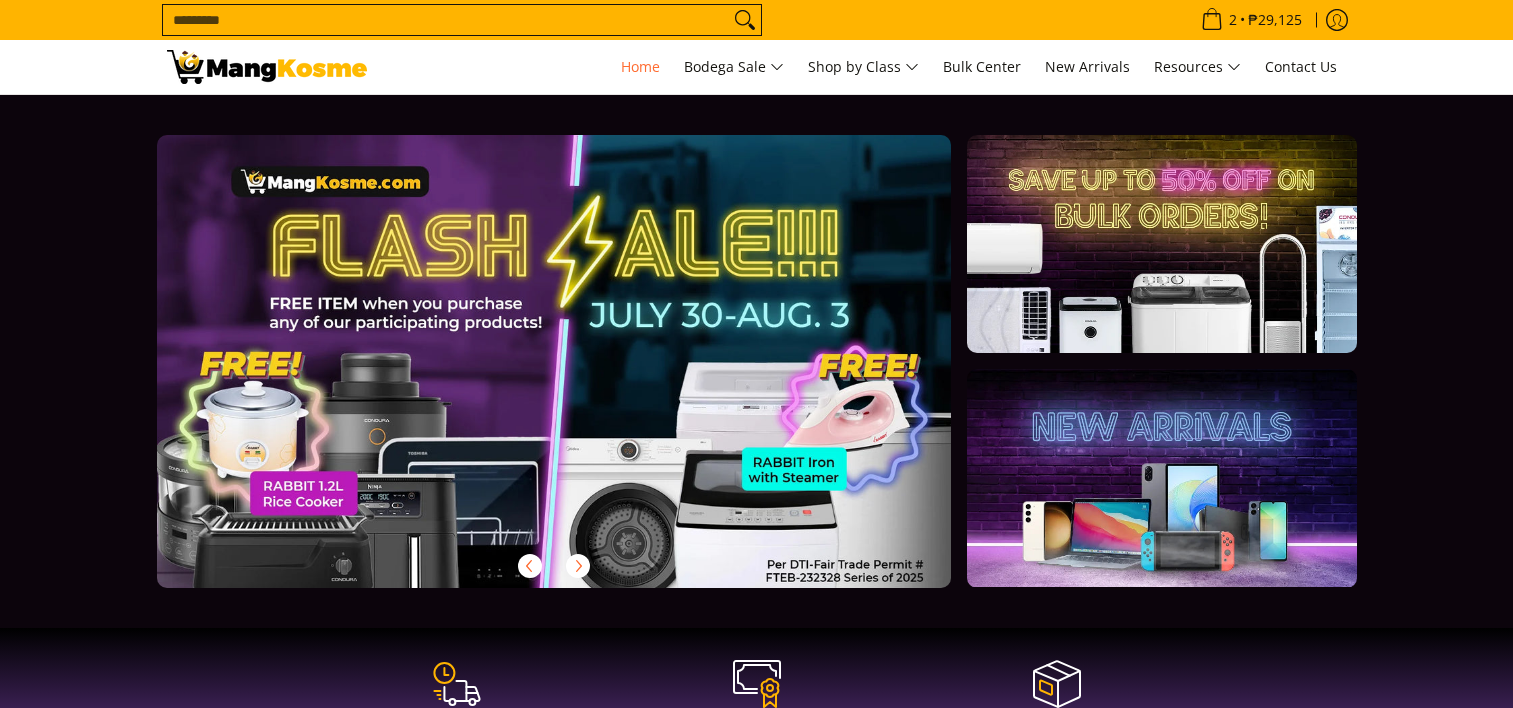 scroll, scrollTop: 600, scrollLeft: 0, axis: vertical 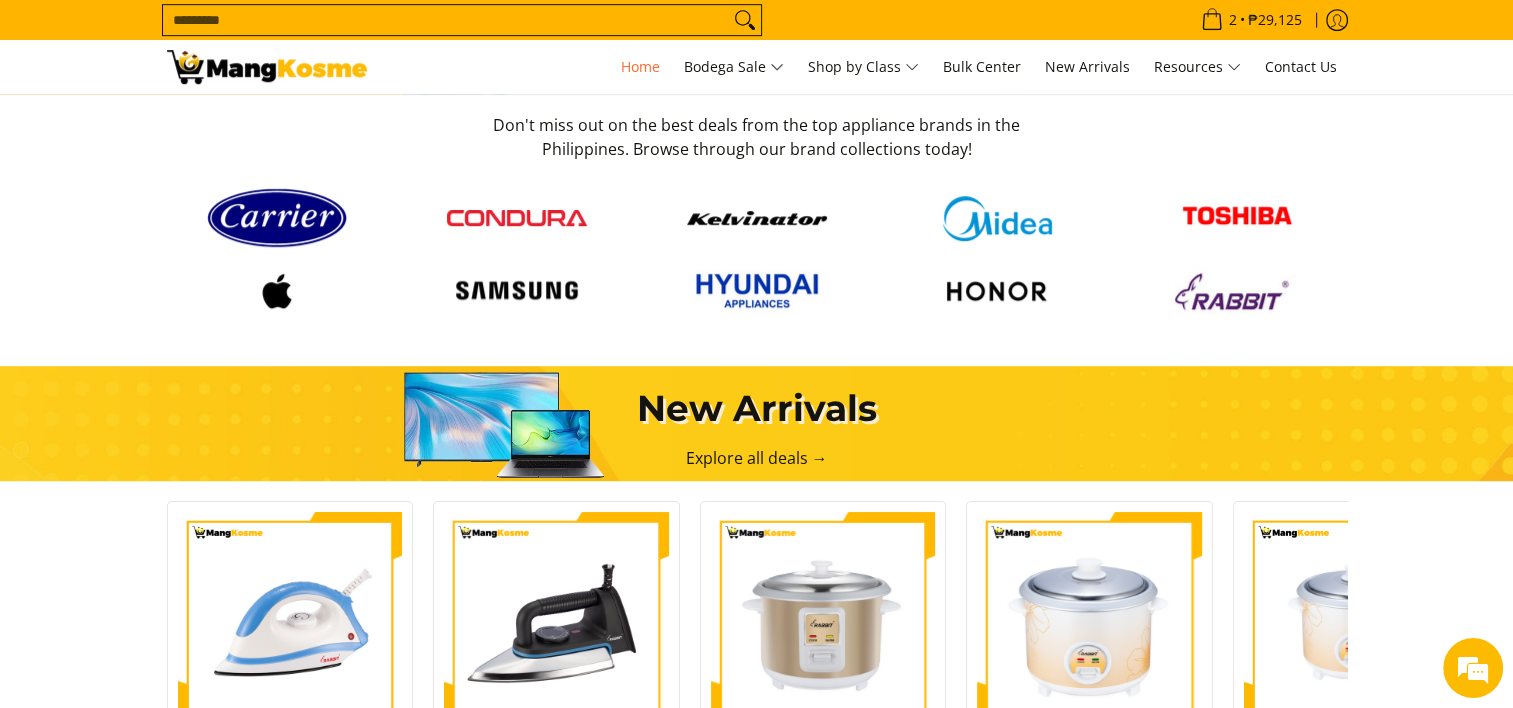 click at bounding box center [997, 218] 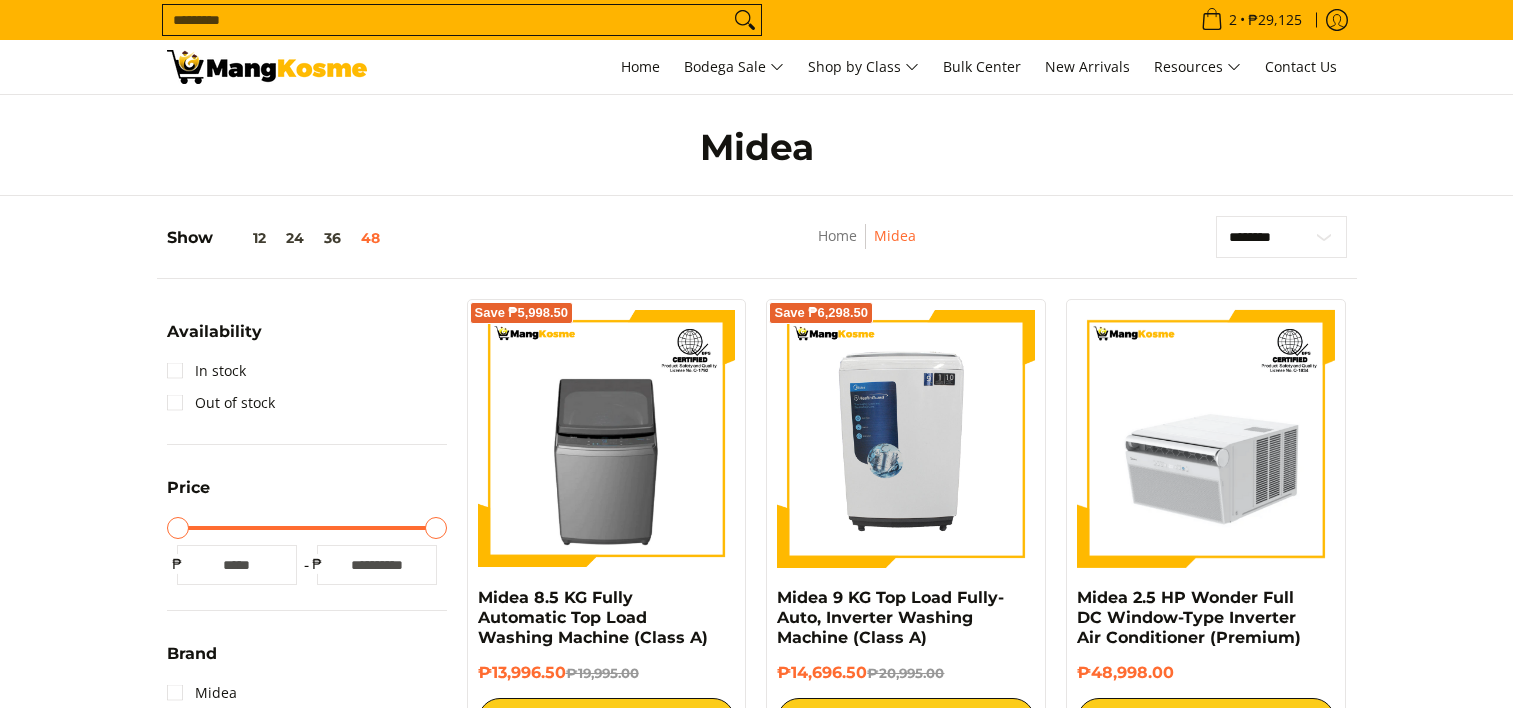 scroll, scrollTop: 0, scrollLeft: 0, axis: both 